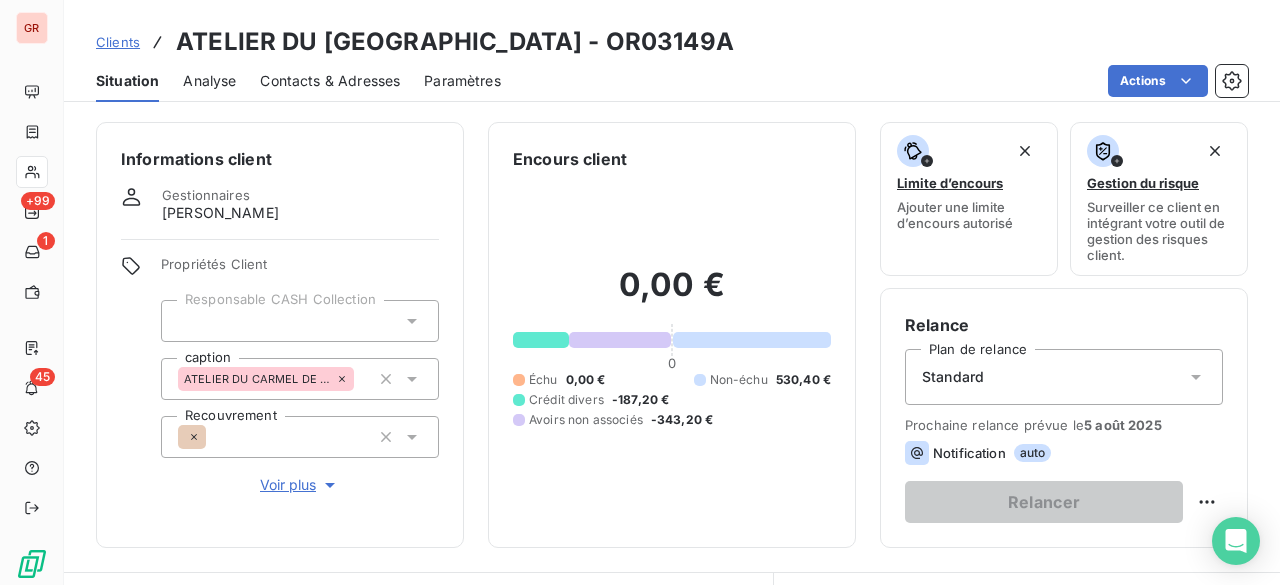 scroll, scrollTop: 0, scrollLeft: 0, axis: both 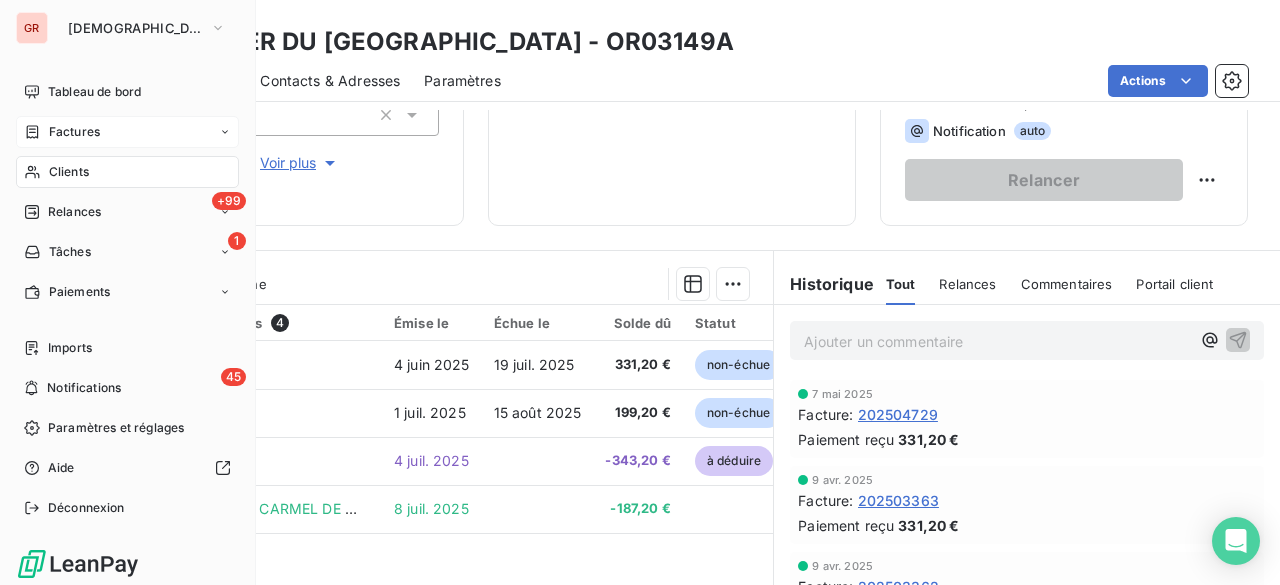 click on "Factures" at bounding box center (74, 132) 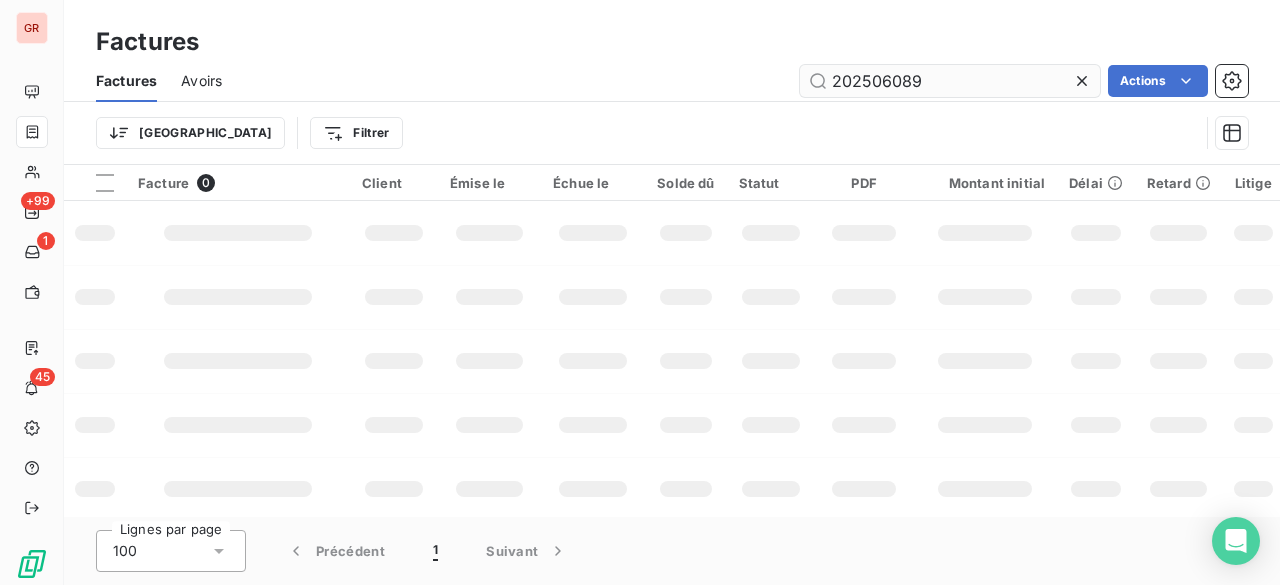 click on "202506089" at bounding box center [950, 81] 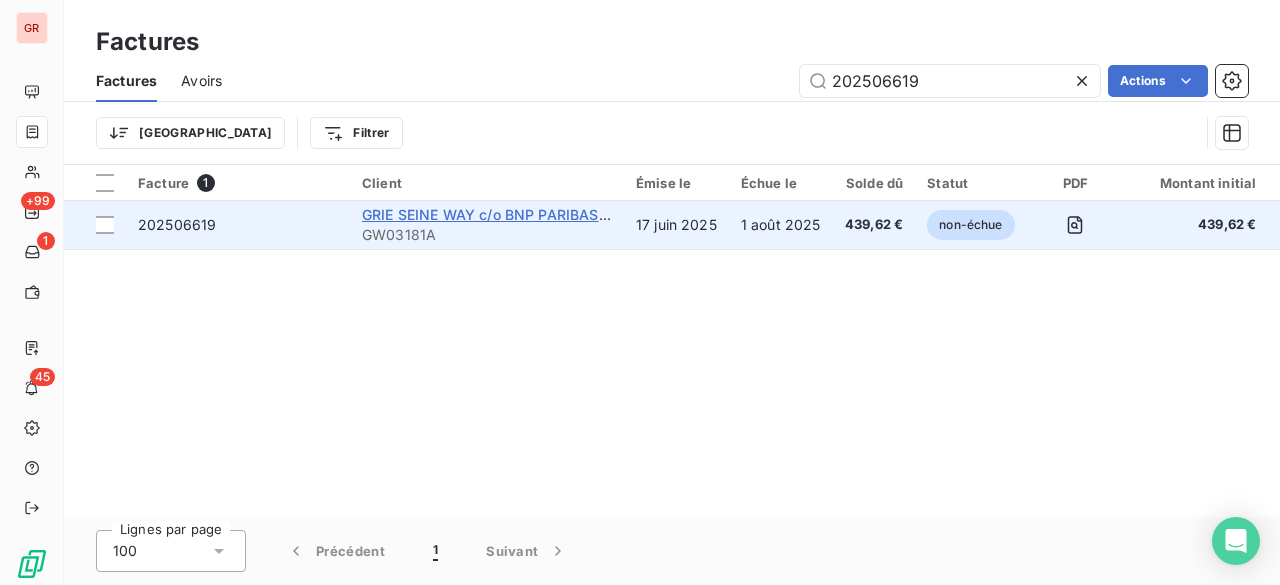 type on "202506619" 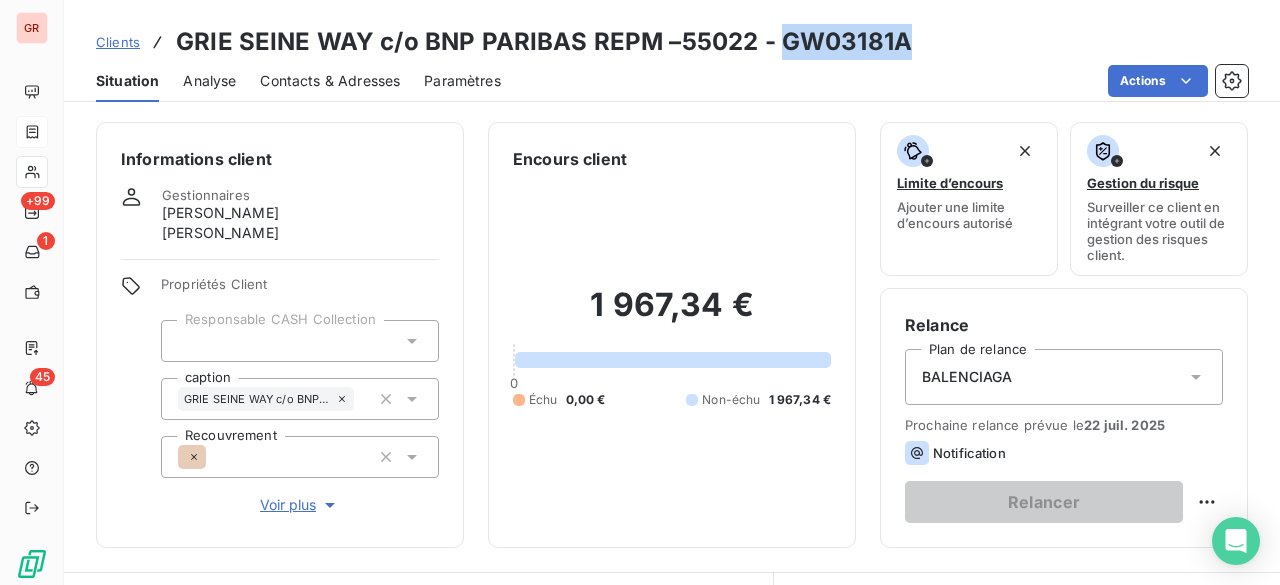 drag, startPoint x: 776, startPoint y: 38, endPoint x: 916, endPoint y: 42, distance: 140.05713 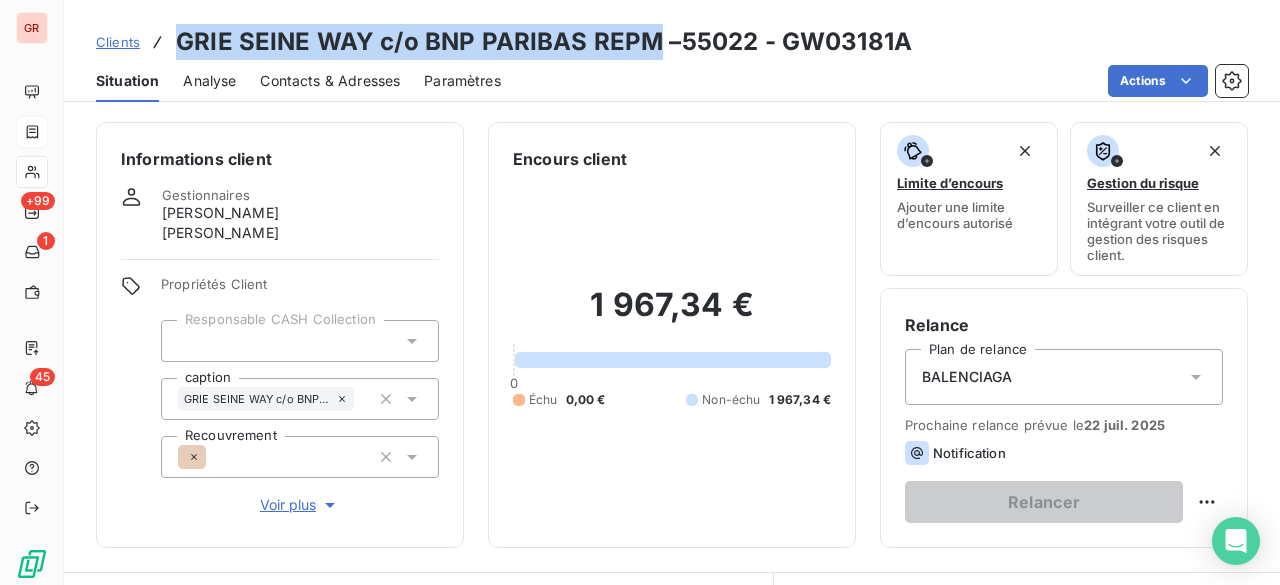 drag, startPoint x: 178, startPoint y: 37, endPoint x: 654, endPoint y: 40, distance: 476.00946 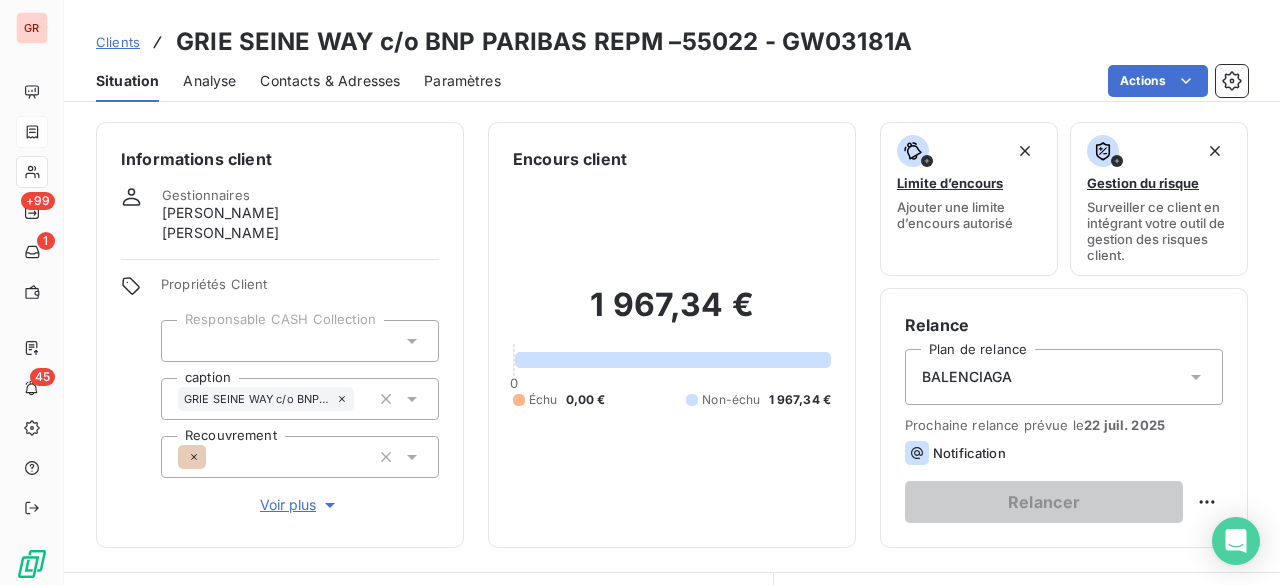 drag, startPoint x: 610, startPoint y: 44, endPoint x: 474, endPoint y: 57, distance: 136.6199 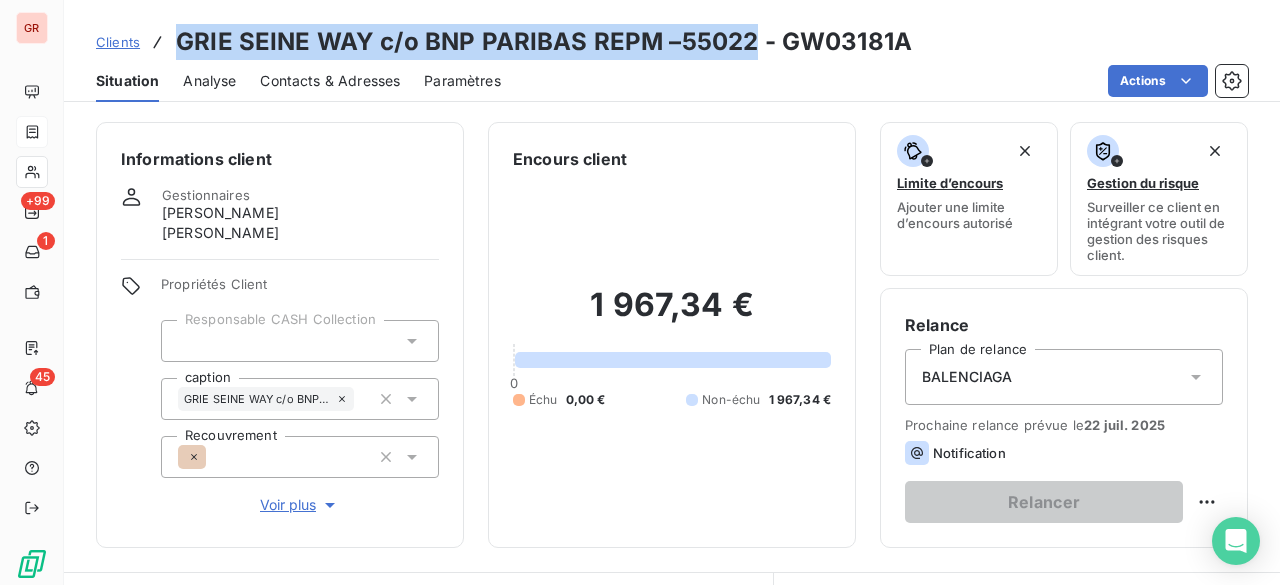 drag, startPoint x: 179, startPoint y: 35, endPoint x: 746, endPoint y: 41, distance: 567.03174 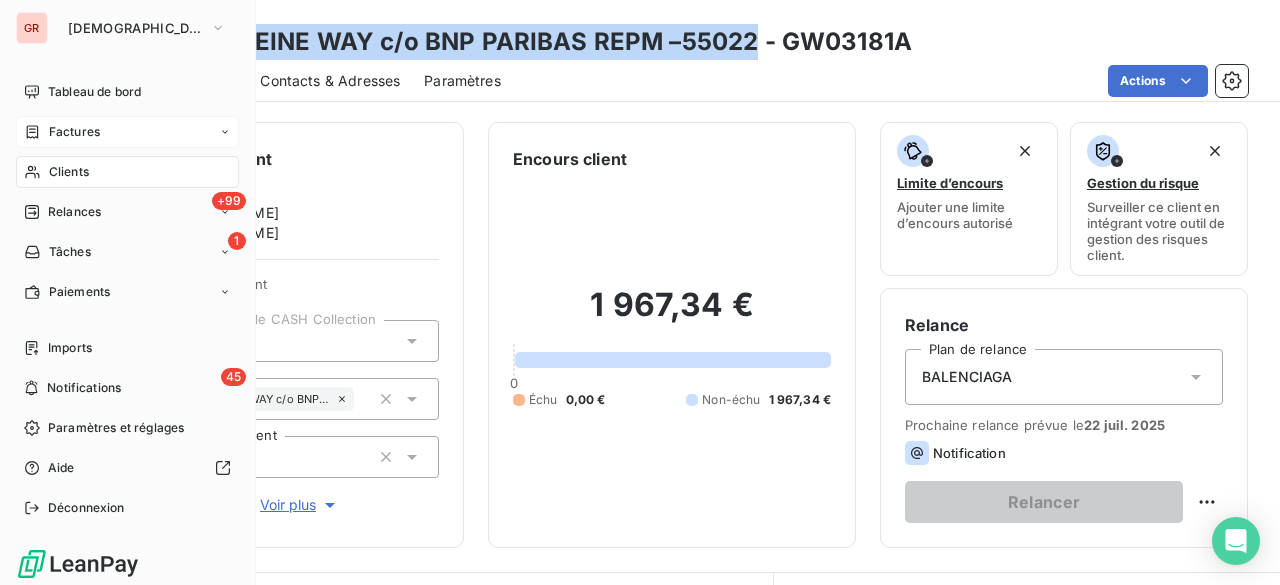 drag, startPoint x: 48, startPoint y: 166, endPoint x: 255, endPoint y: 156, distance: 207.24141 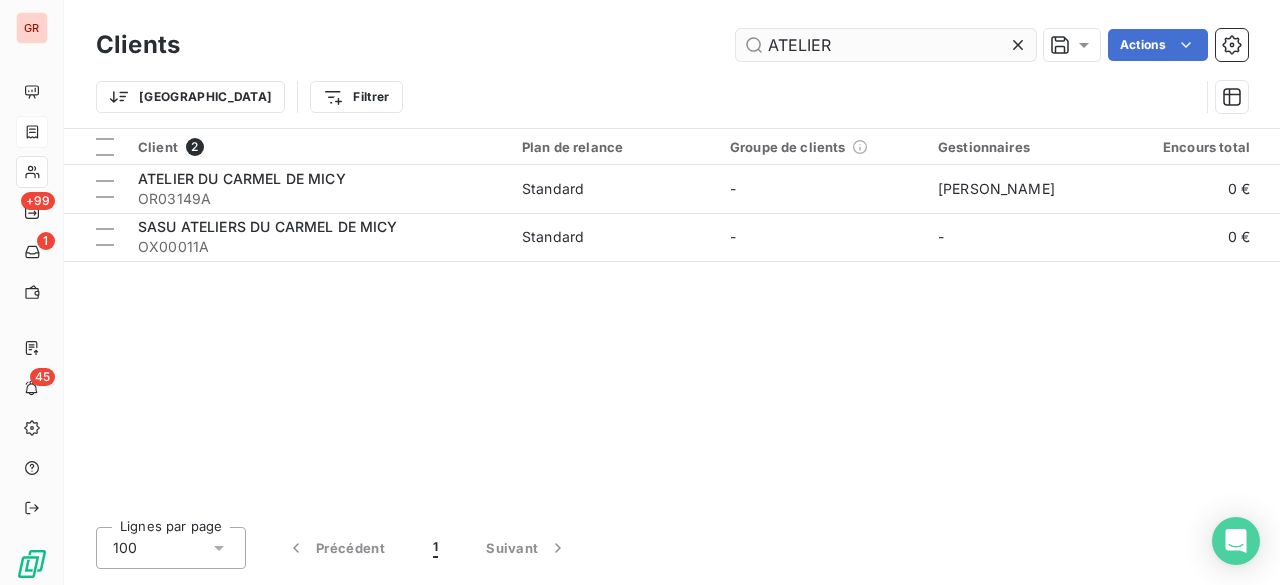 click on "ATELIER" at bounding box center [886, 45] 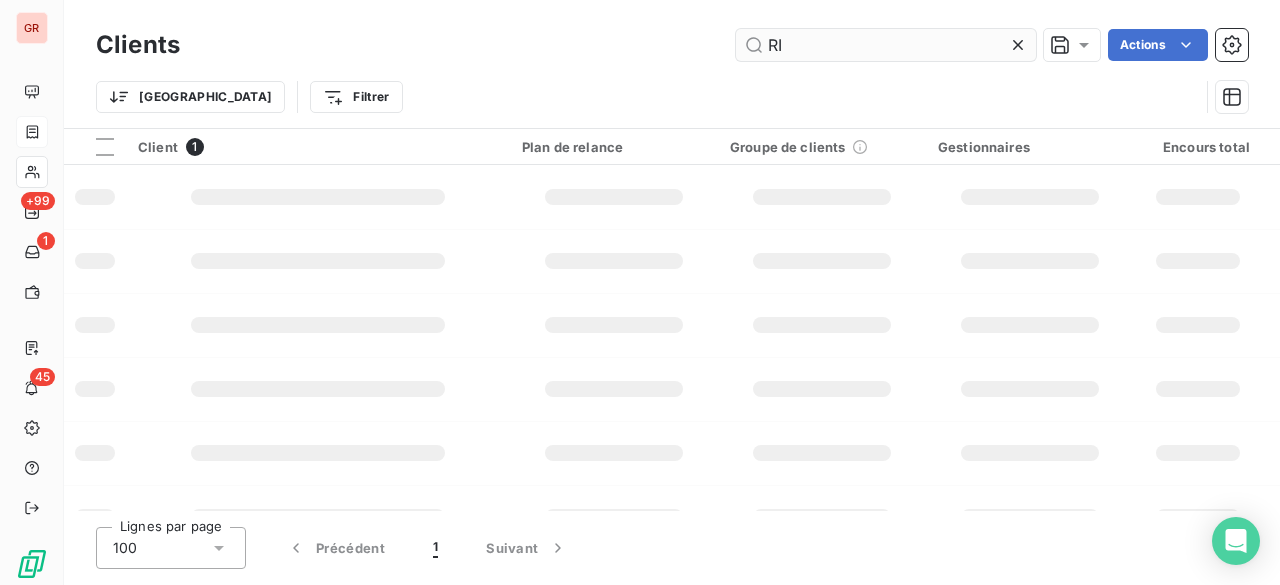 type on "R" 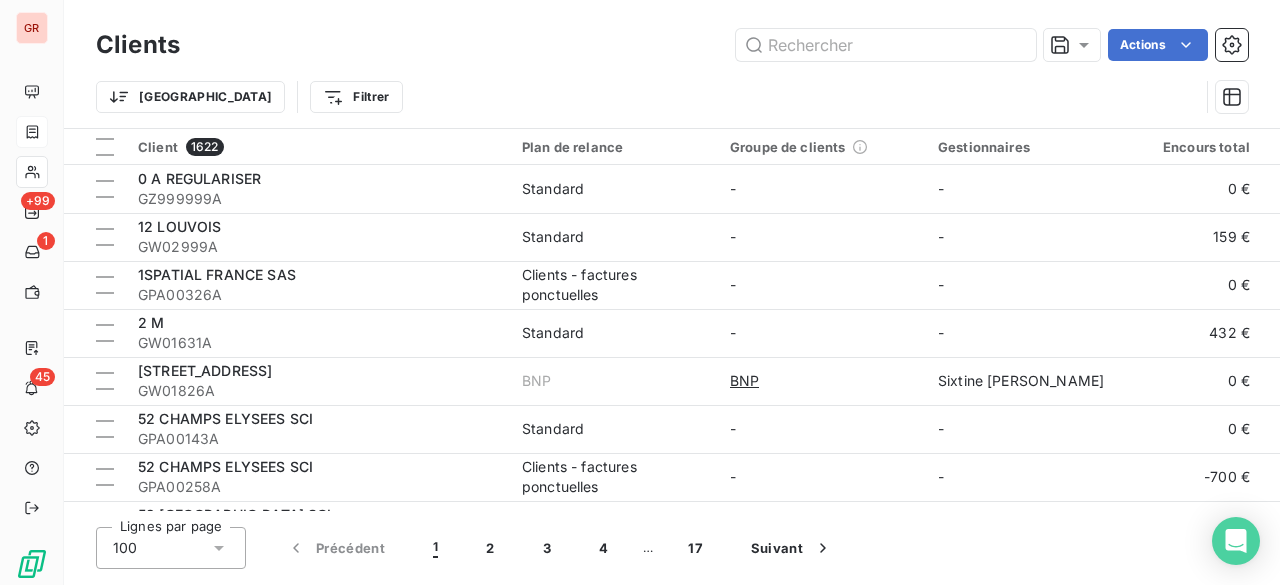 type 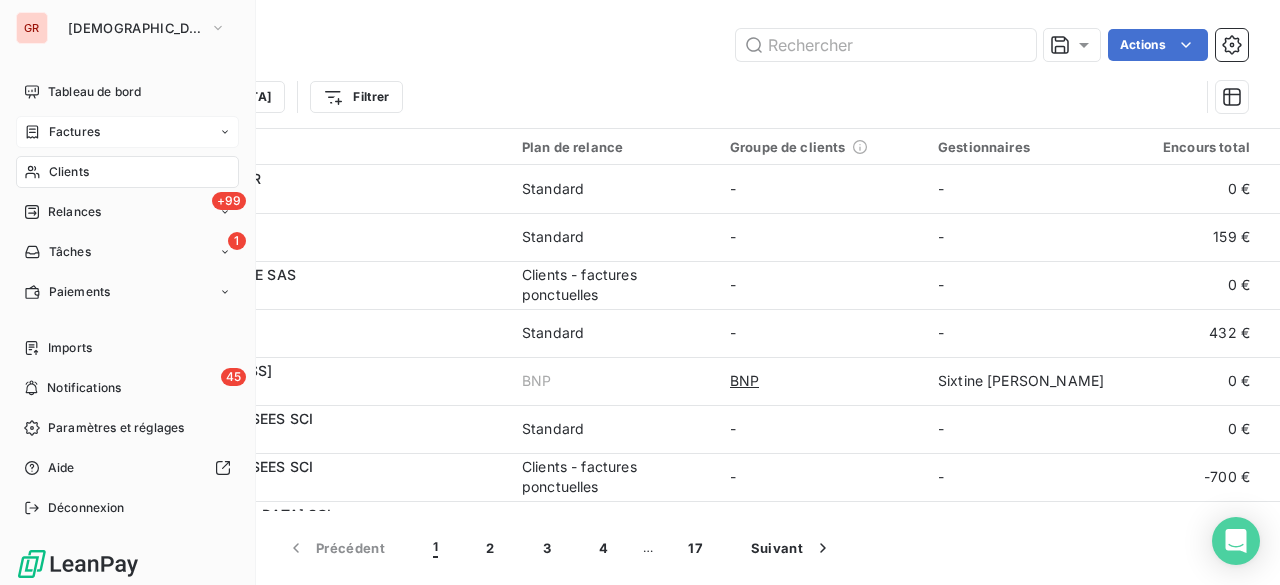 click on "Factures" at bounding box center [62, 132] 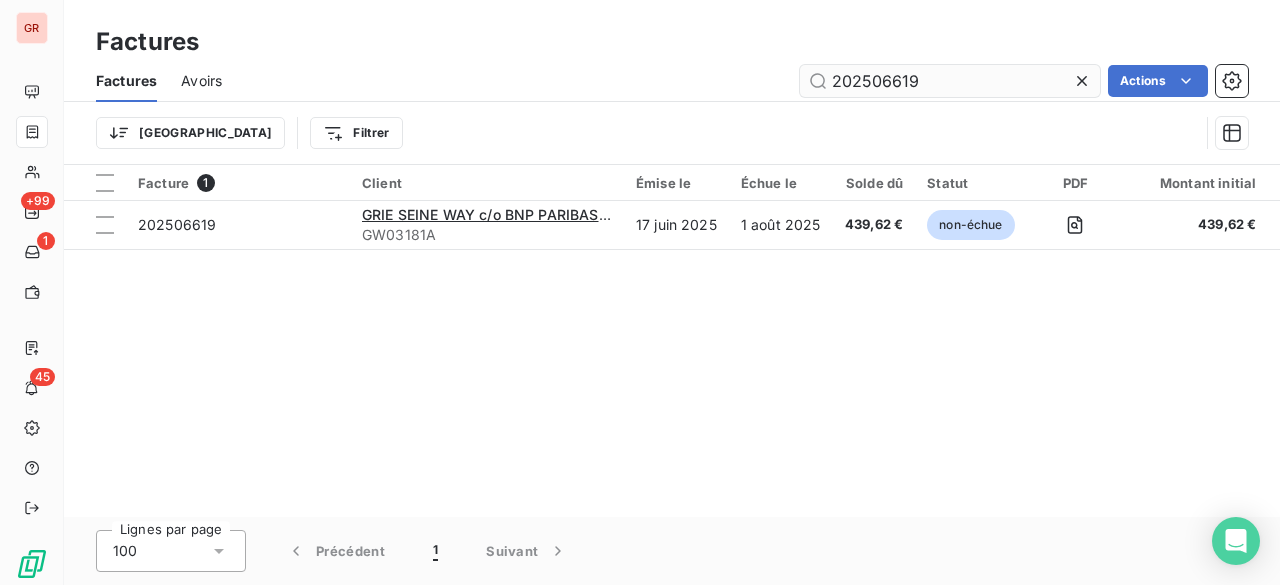 click on "202506619" at bounding box center (950, 81) 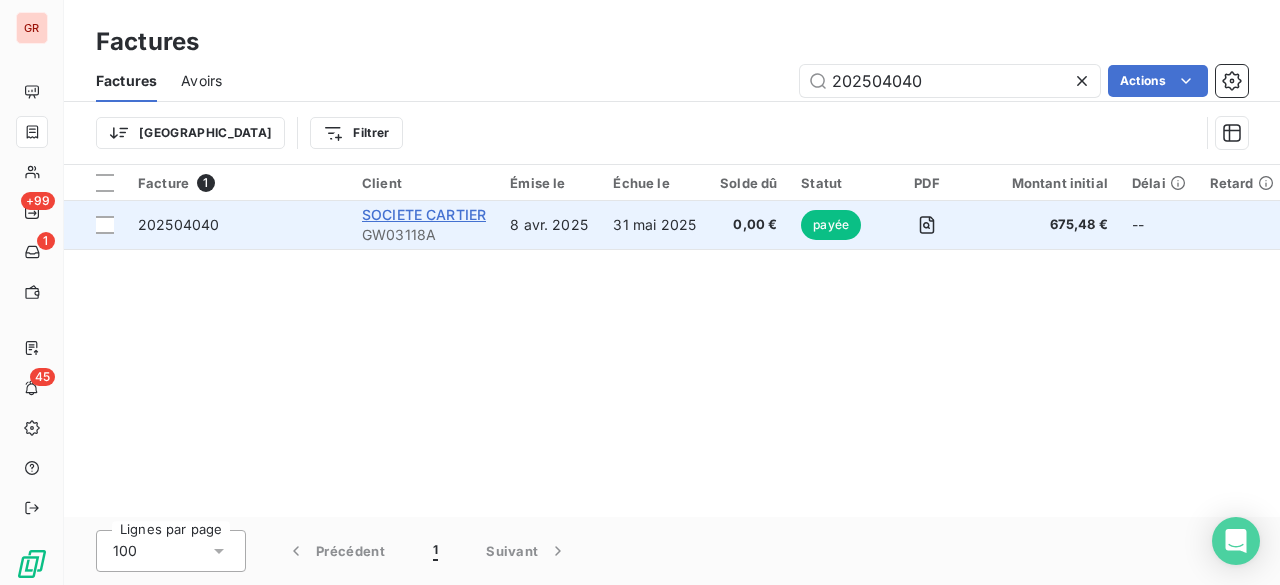 type on "202504040" 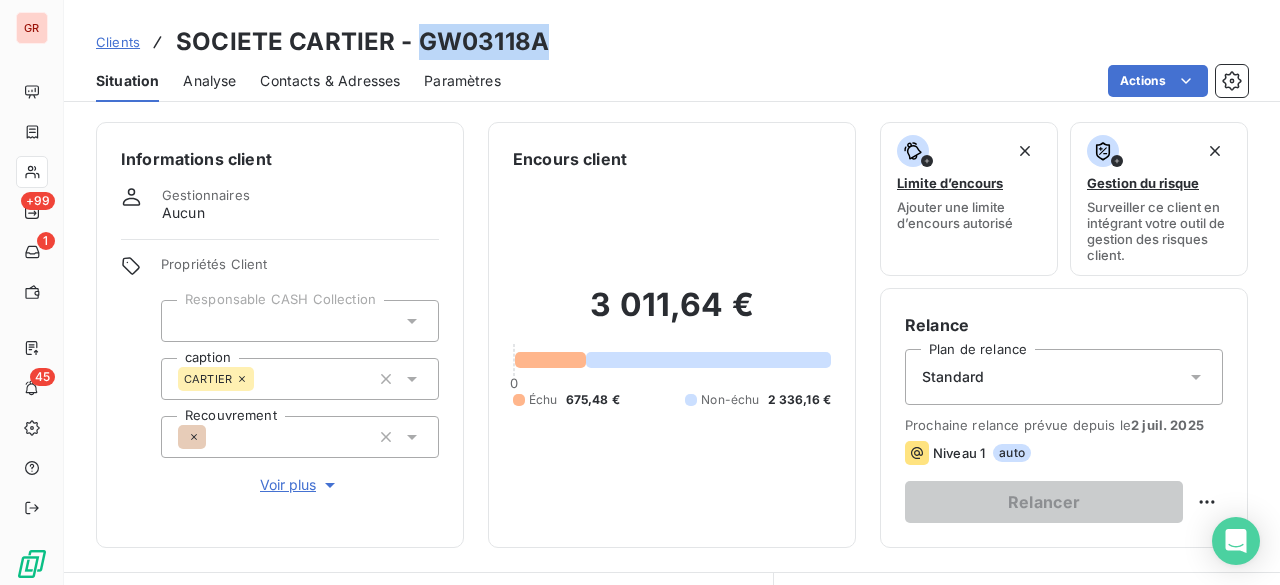 drag, startPoint x: 417, startPoint y: 47, endPoint x: 577, endPoint y: 45, distance: 160.0125 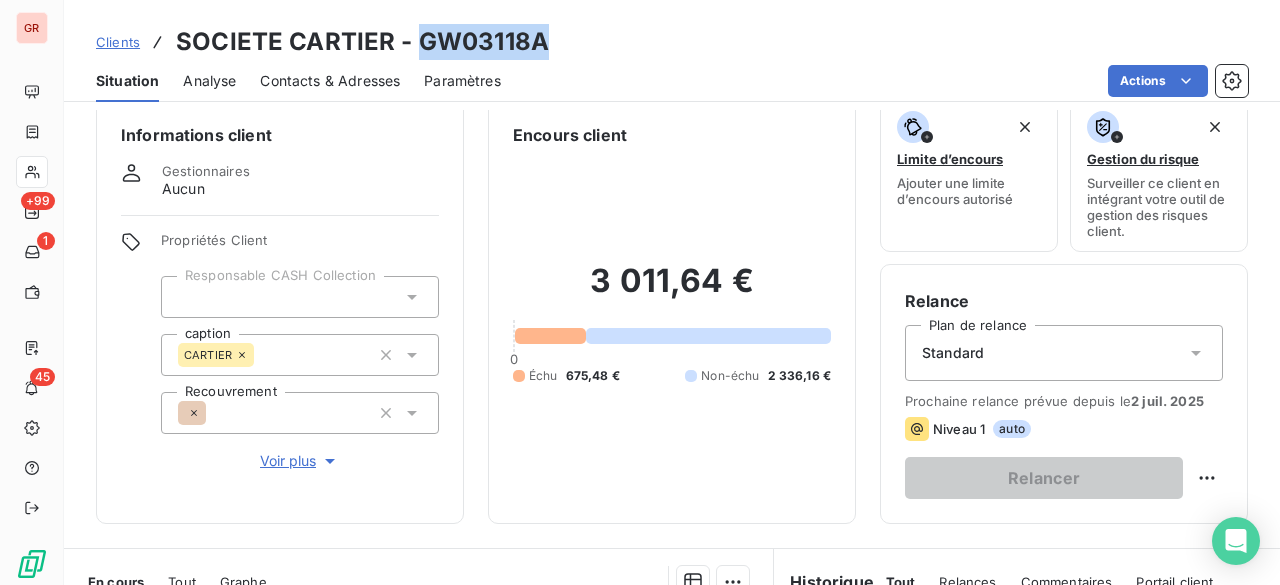 scroll, scrollTop: 5, scrollLeft: 0, axis: vertical 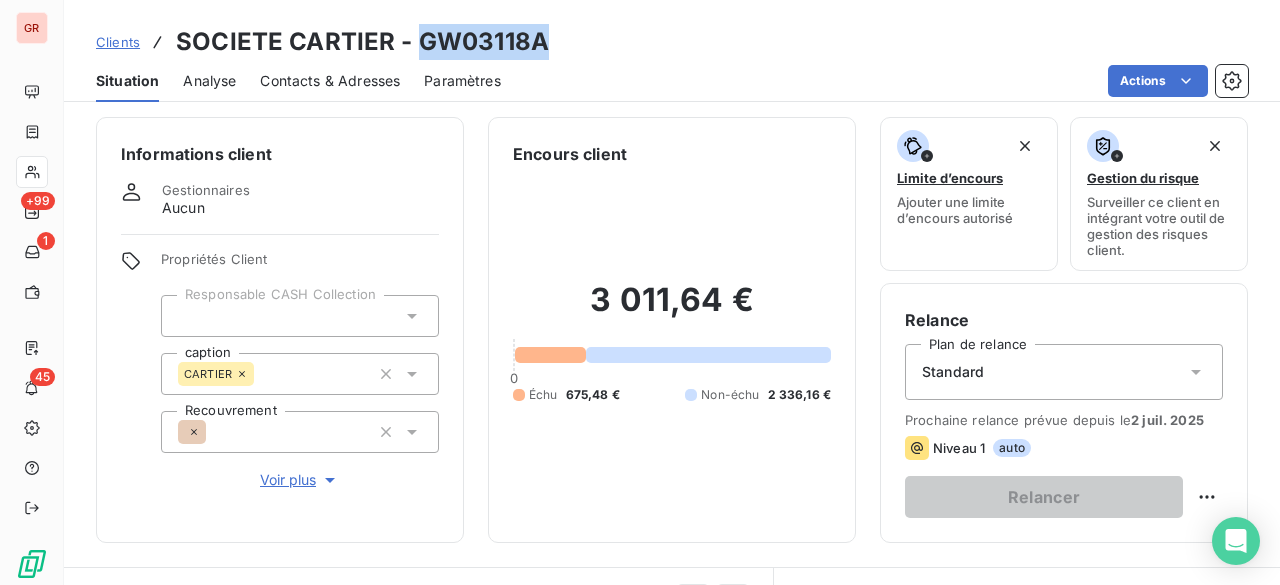 copy on "GW03118A" 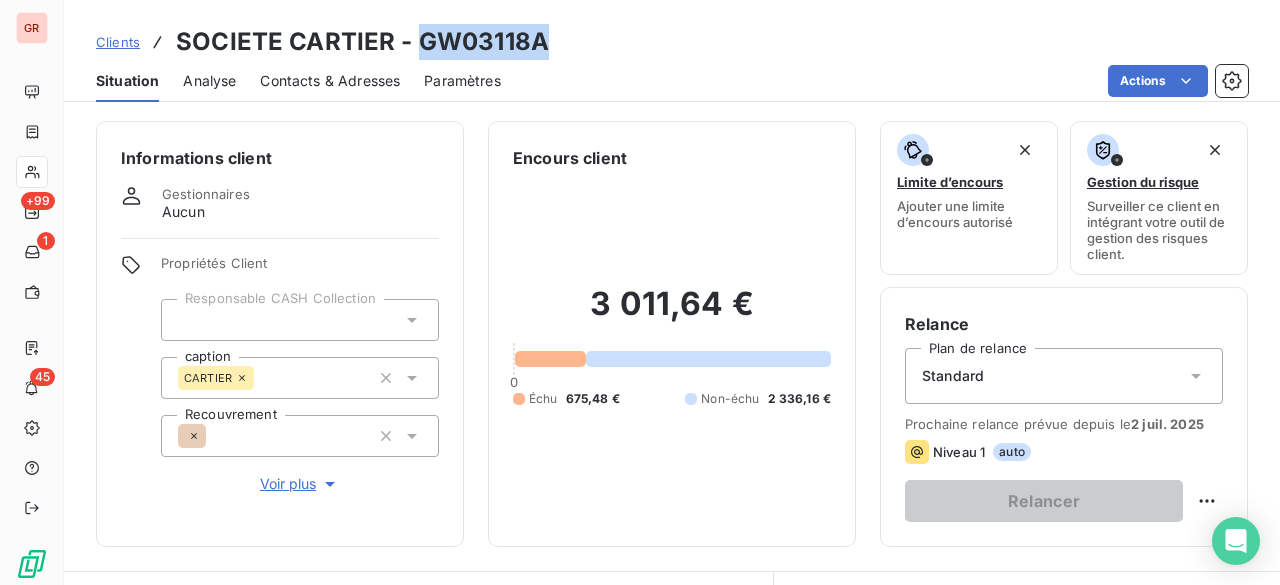 scroll, scrollTop: 0, scrollLeft: 0, axis: both 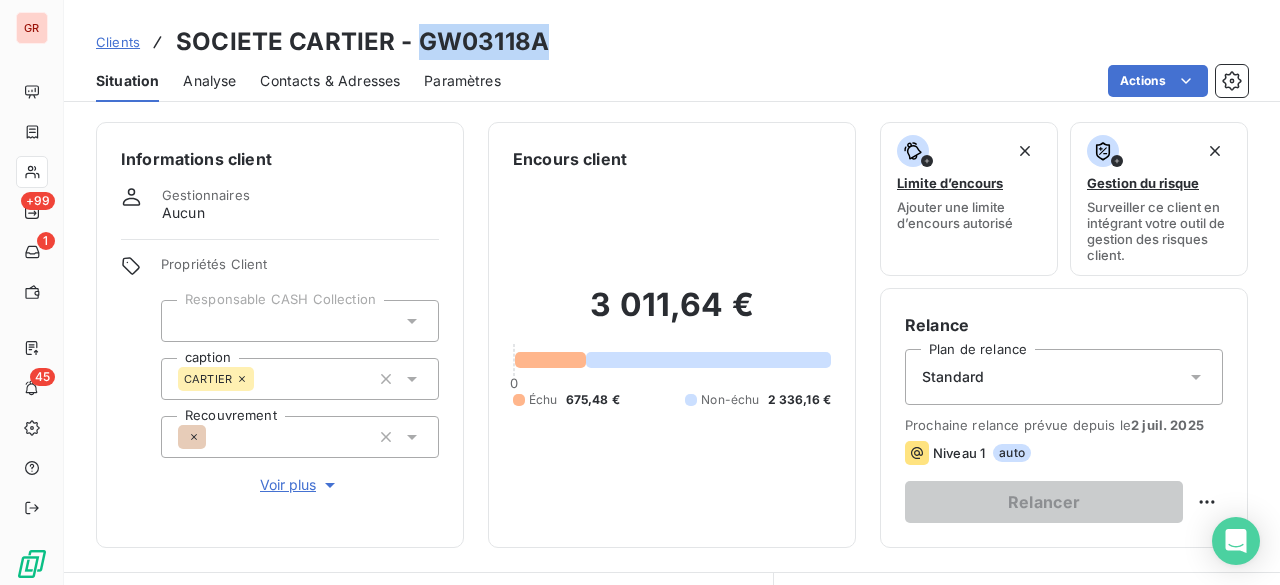 copy on "GW03118A" 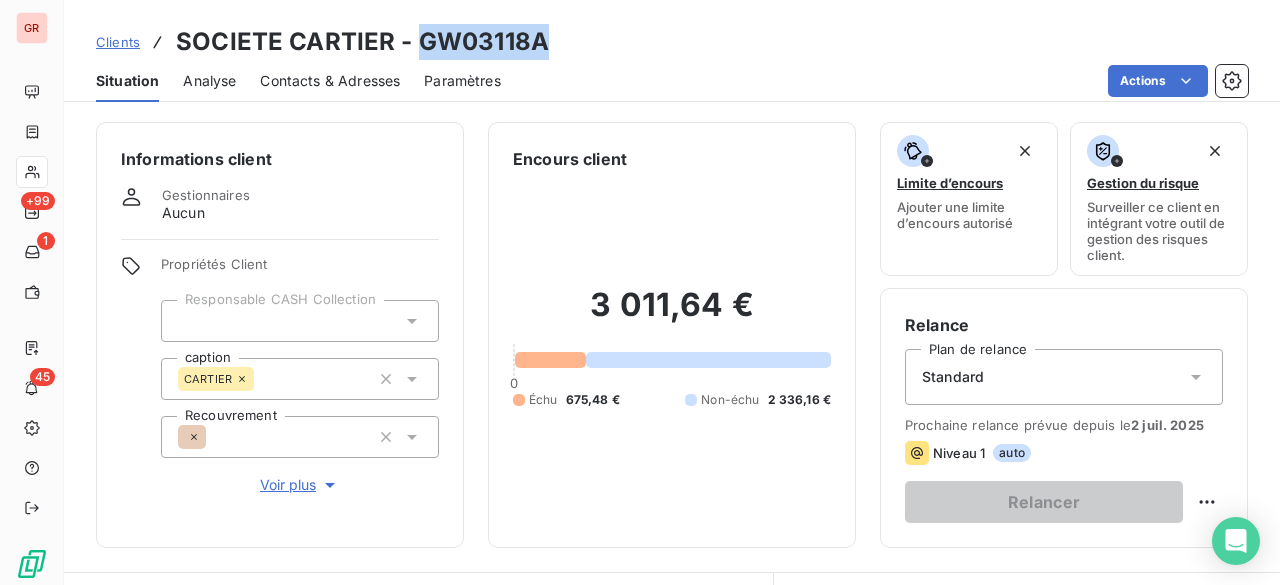 copy on "GW03118A" 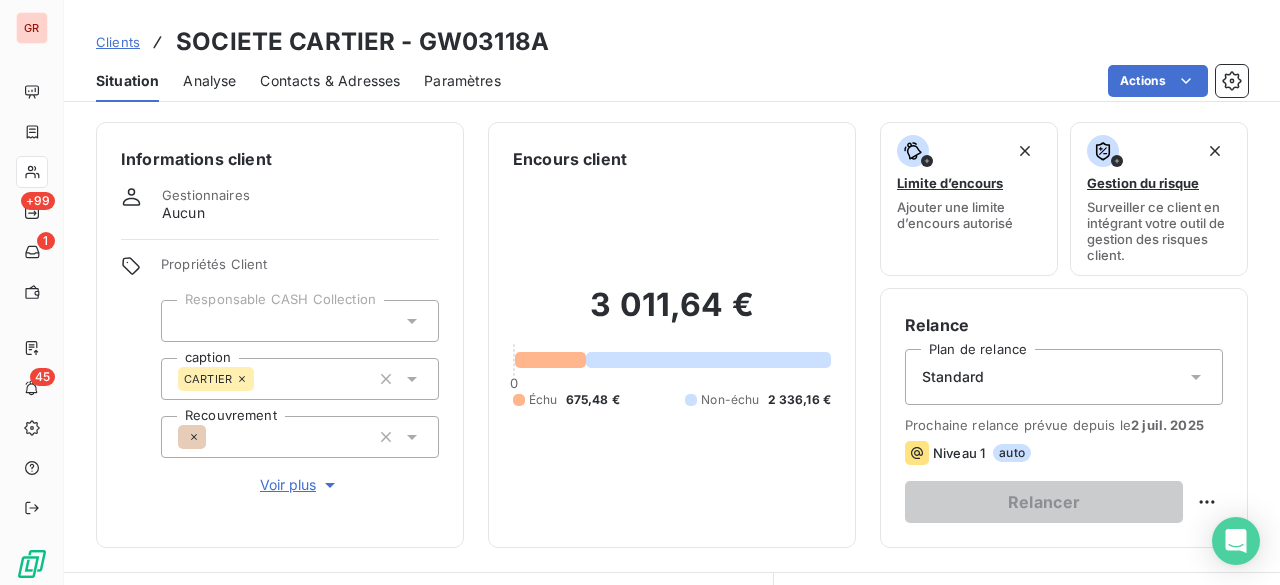 drag, startPoint x: 510, startPoint y: 52, endPoint x: 498, endPoint y: 41, distance: 16.27882 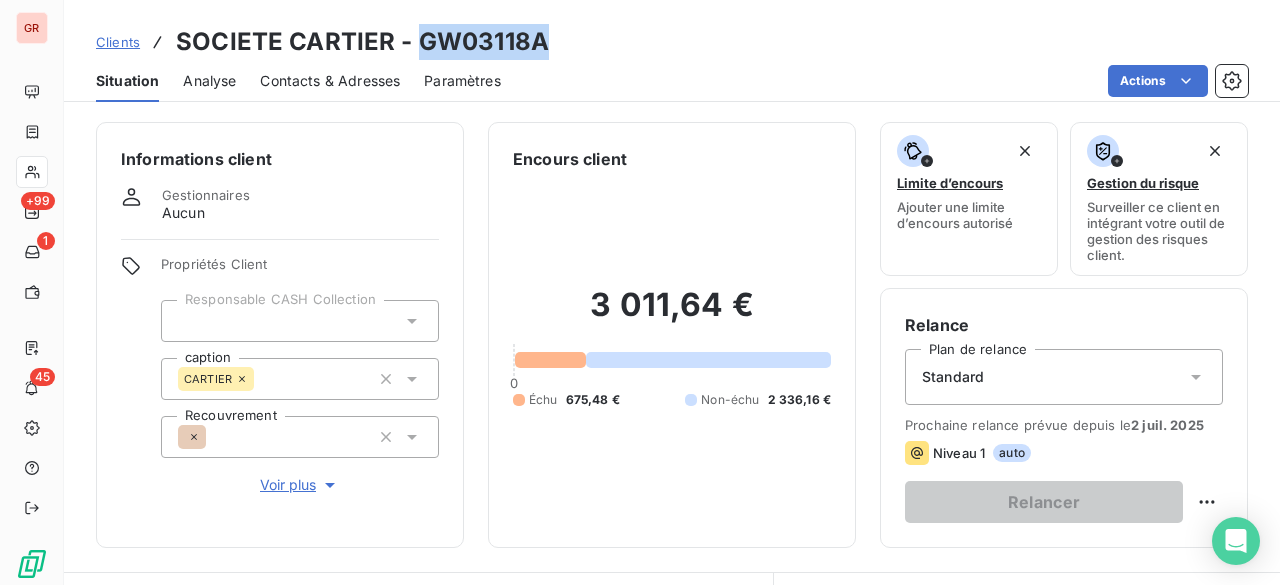 click on "SOCIETE CARTIER - GW03118A" at bounding box center (362, 42) 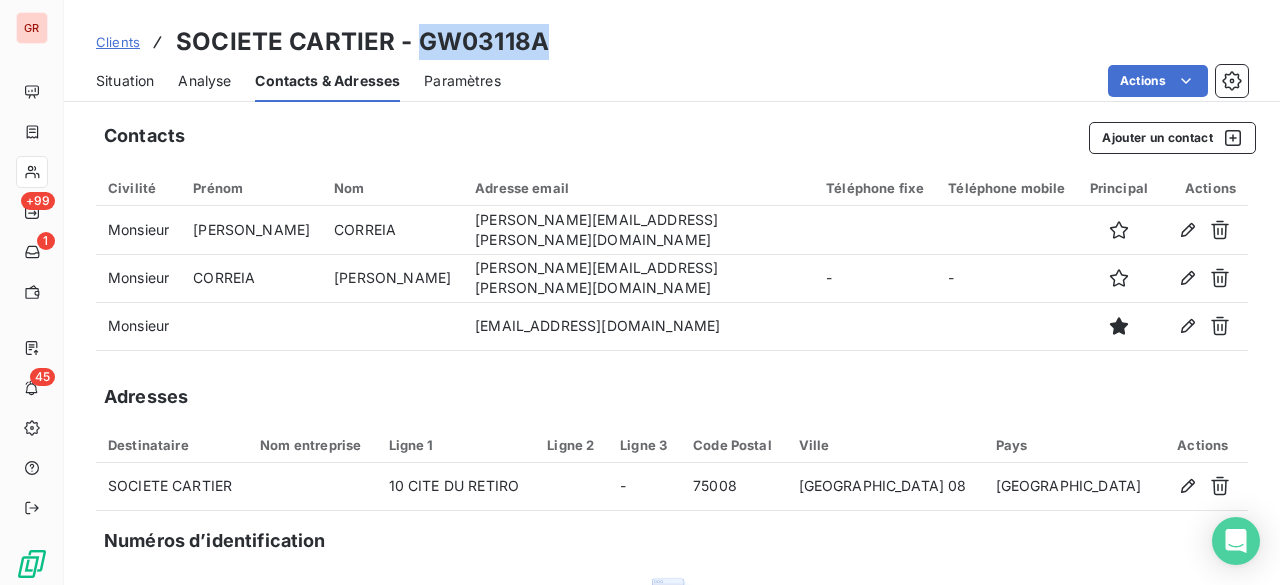 click on "Situation" at bounding box center (125, 81) 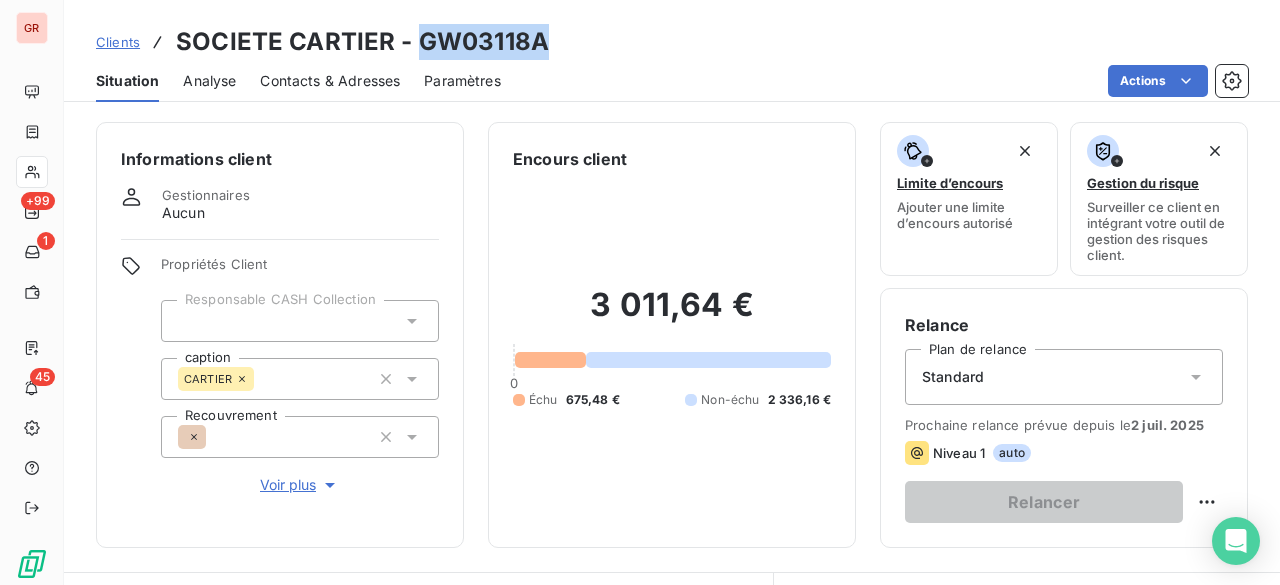 copy on "GW03118A" 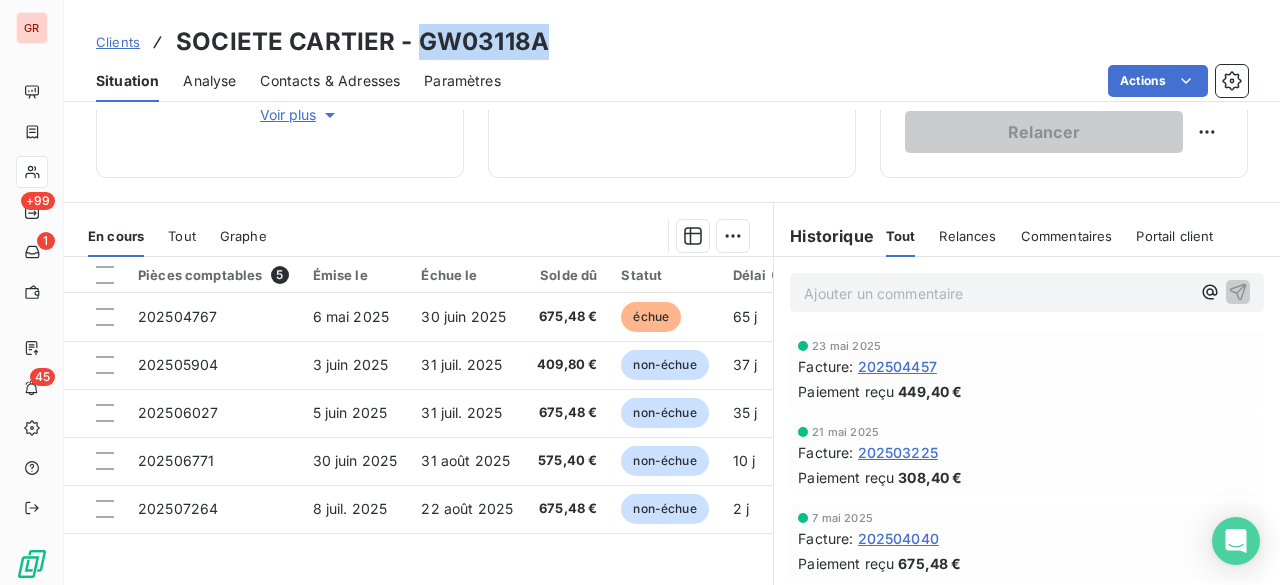 scroll, scrollTop: 401, scrollLeft: 0, axis: vertical 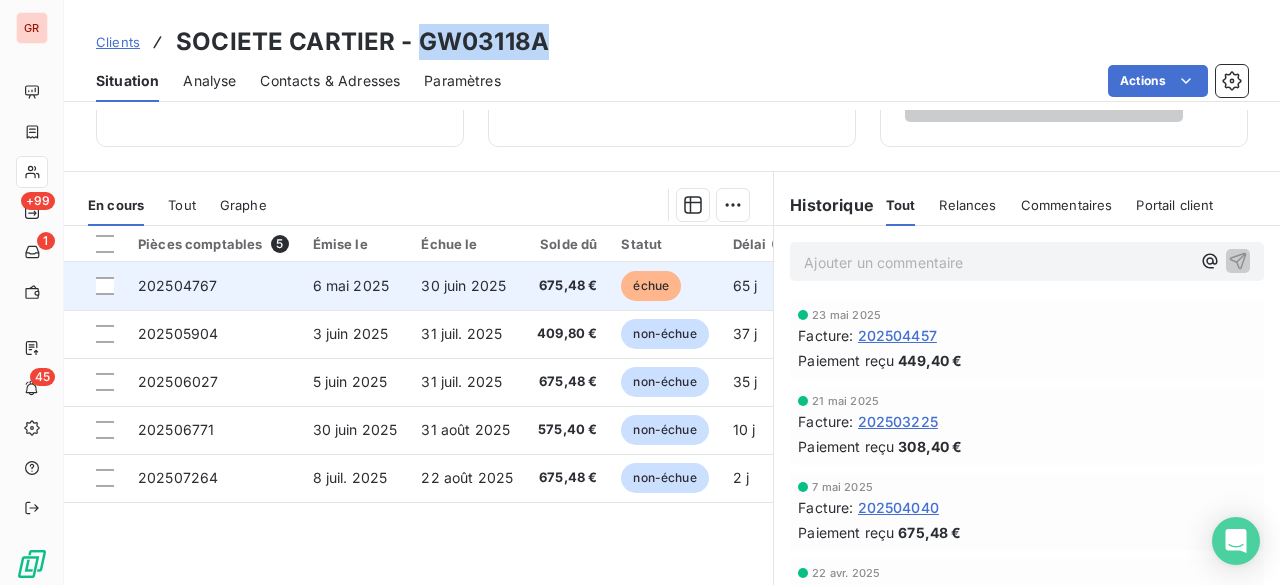 click on "202504767" at bounding box center [177, 285] 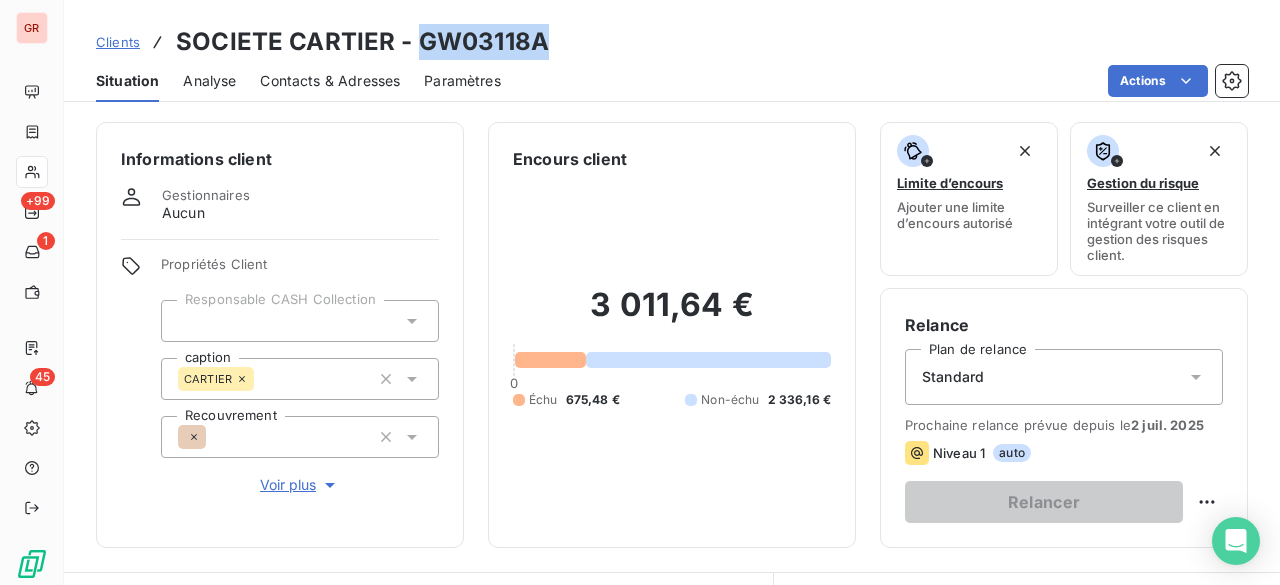 drag, startPoint x: 420, startPoint y: 38, endPoint x: 562, endPoint y: 43, distance: 142.088 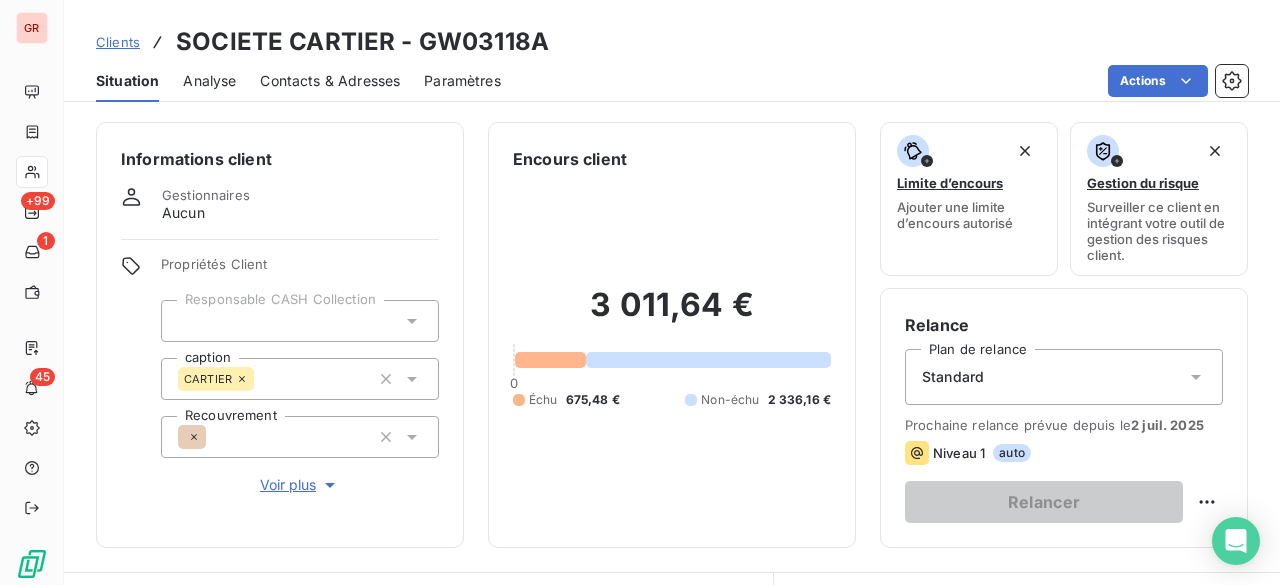 click on "SOCIETE CARTIER - GW03118A" at bounding box center [362, 42] 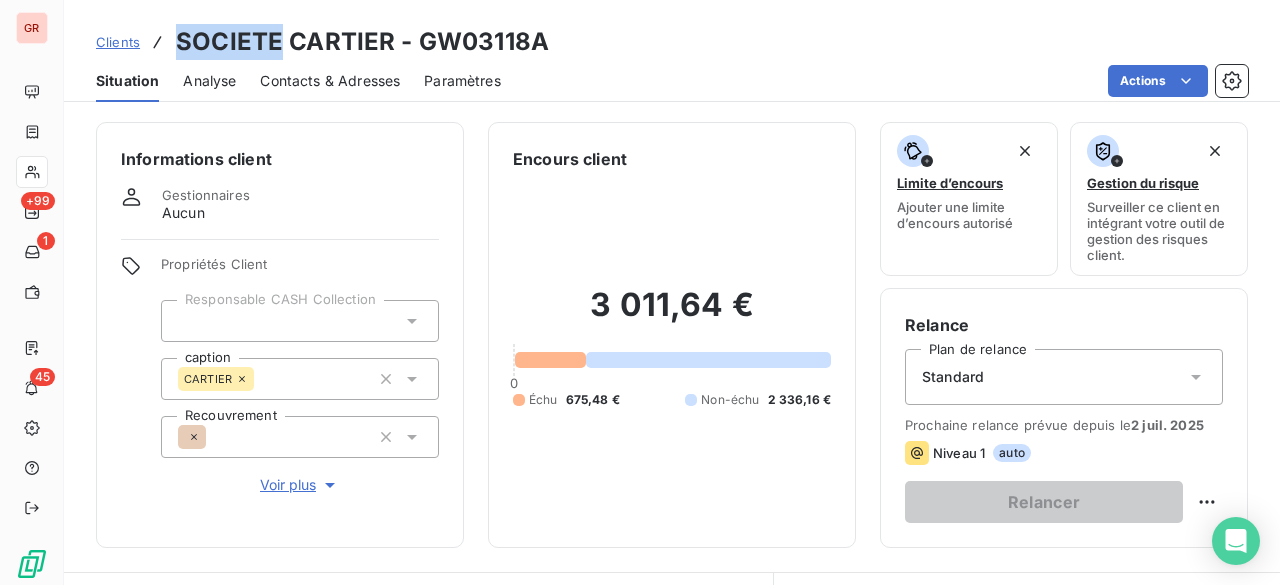 click on "SOCIETE CARTIER - GW03118A" at bounding box center (362, 42) 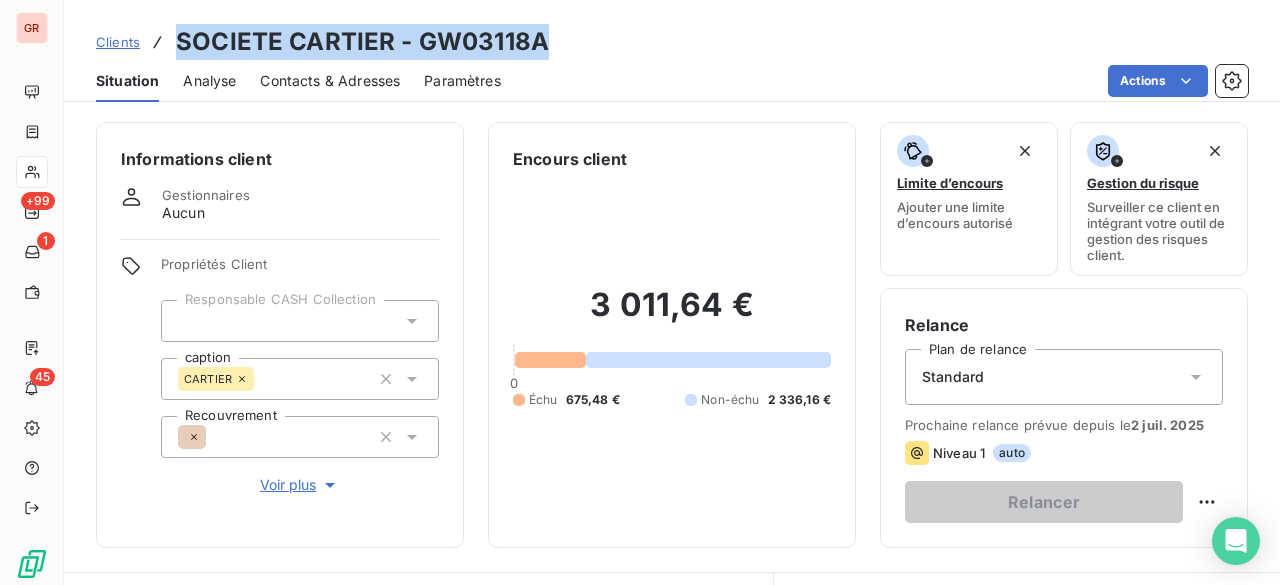 click on "SOCIETE CARTIER - GW03118A" at bounding box center (362, 42) 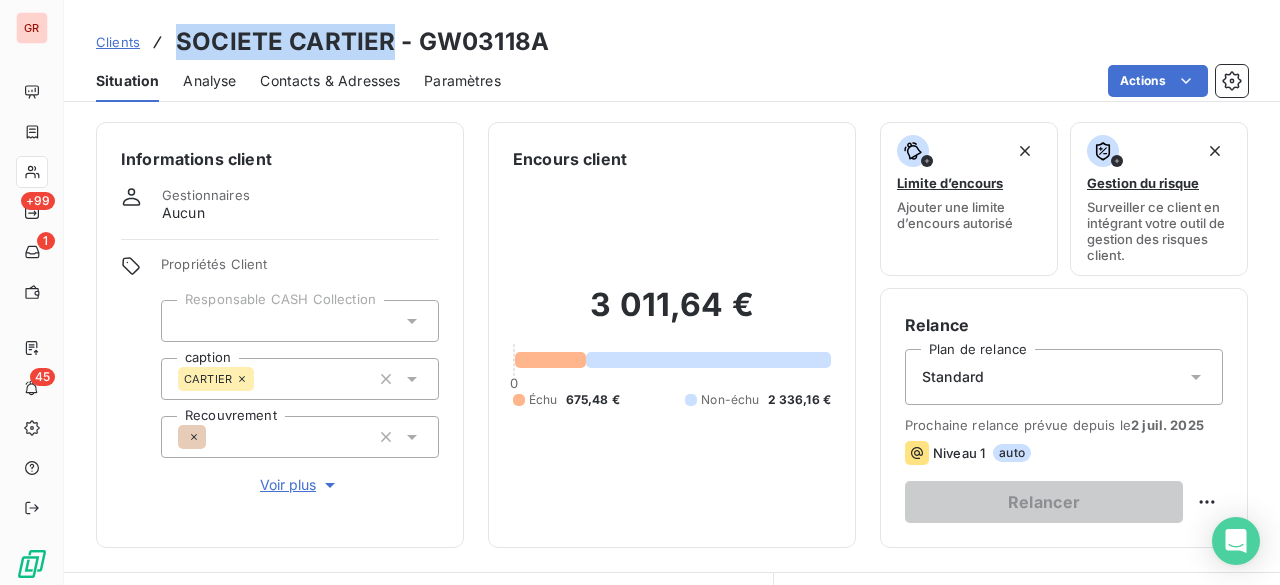 drag, startPoint x: 178, startPoint y: 37, endPoint x: 386, endPoint y: 43, distance: 208.08652 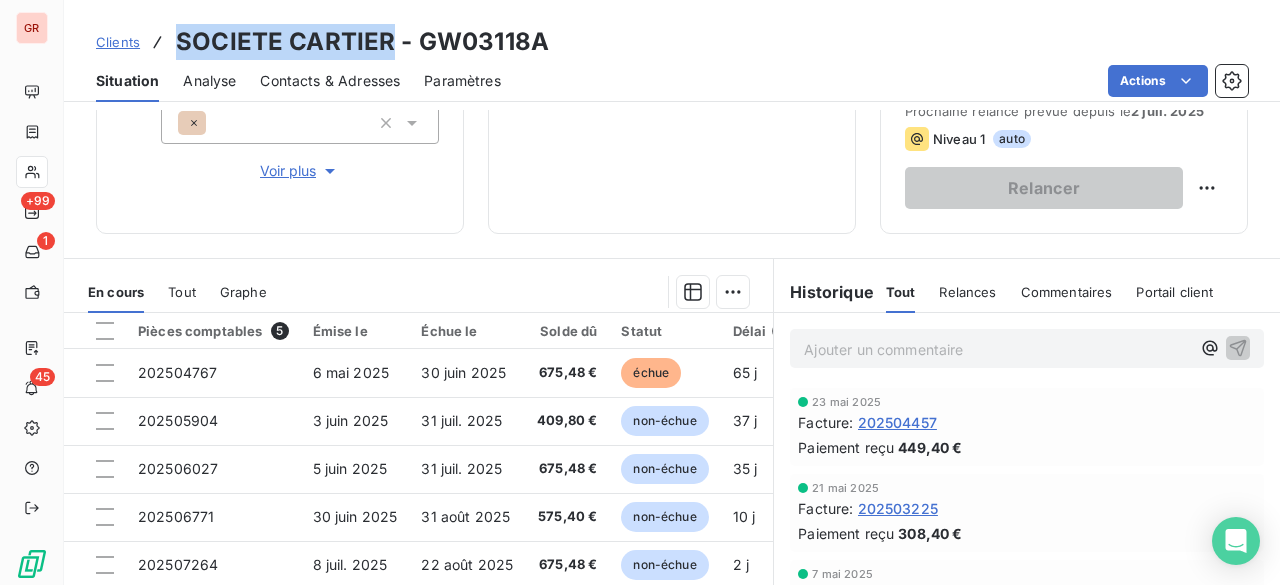 scroll, scrollTop: 315, scrollLeft: 0, axis: vertical 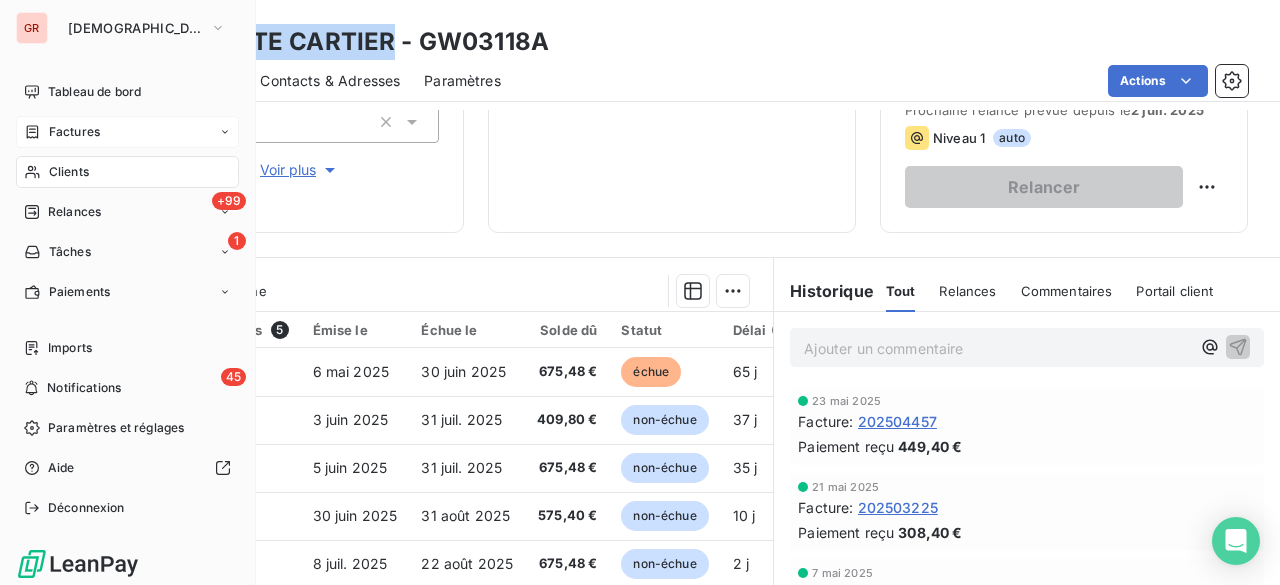 click on "Factures" at bounding box center (74, 132) 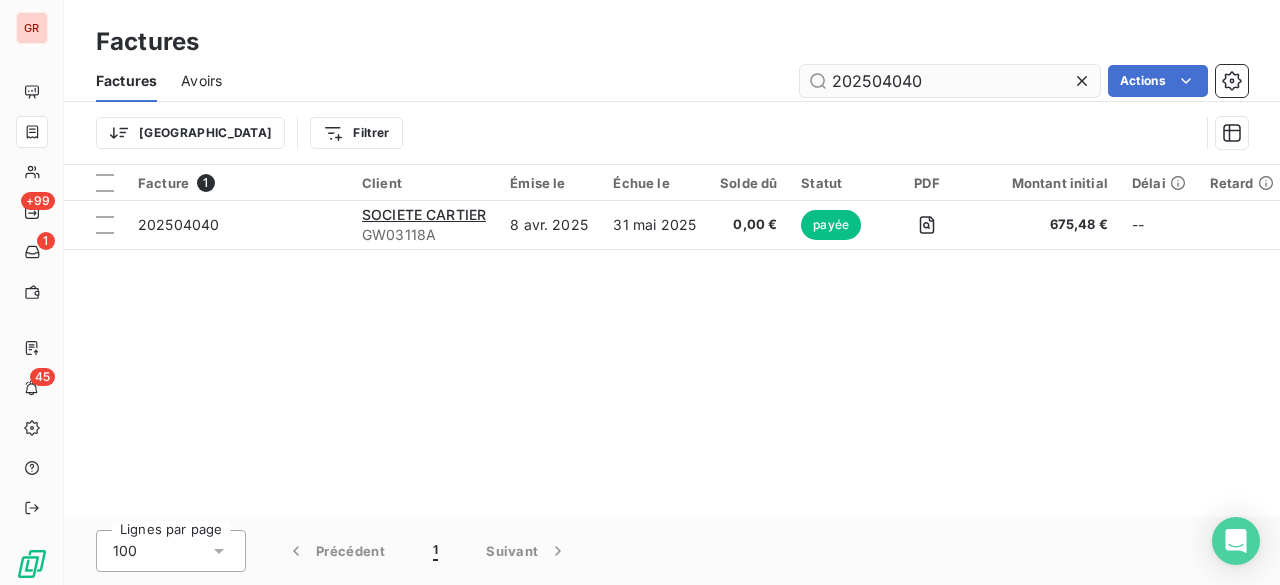 click on "202504040" at bounding box center (950, 81) 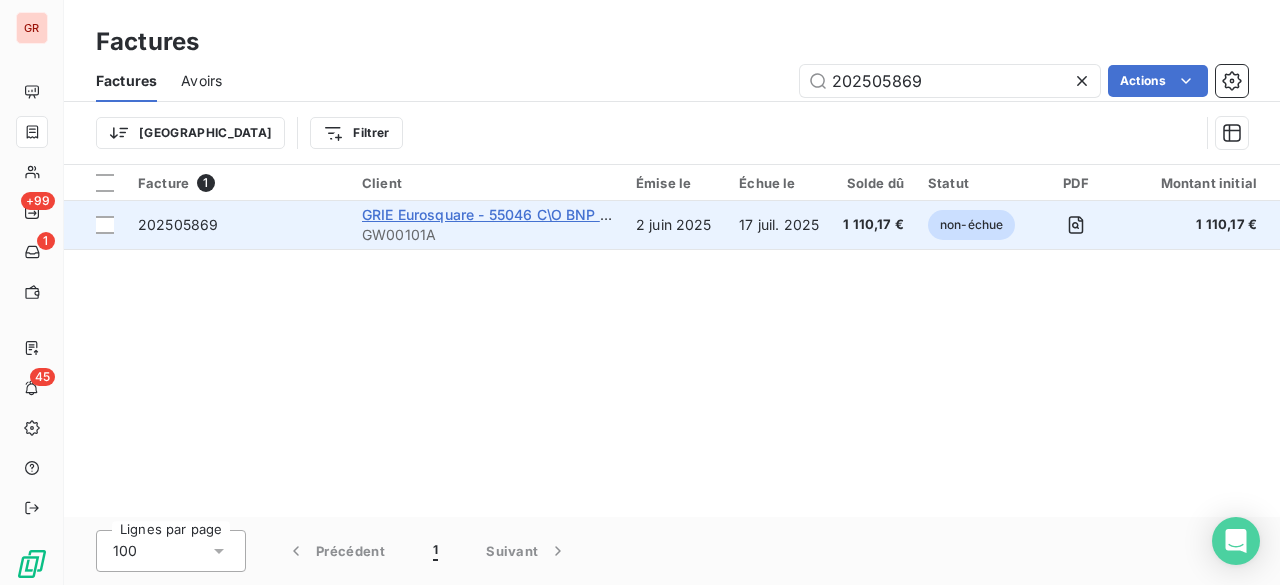 type on "202505869" 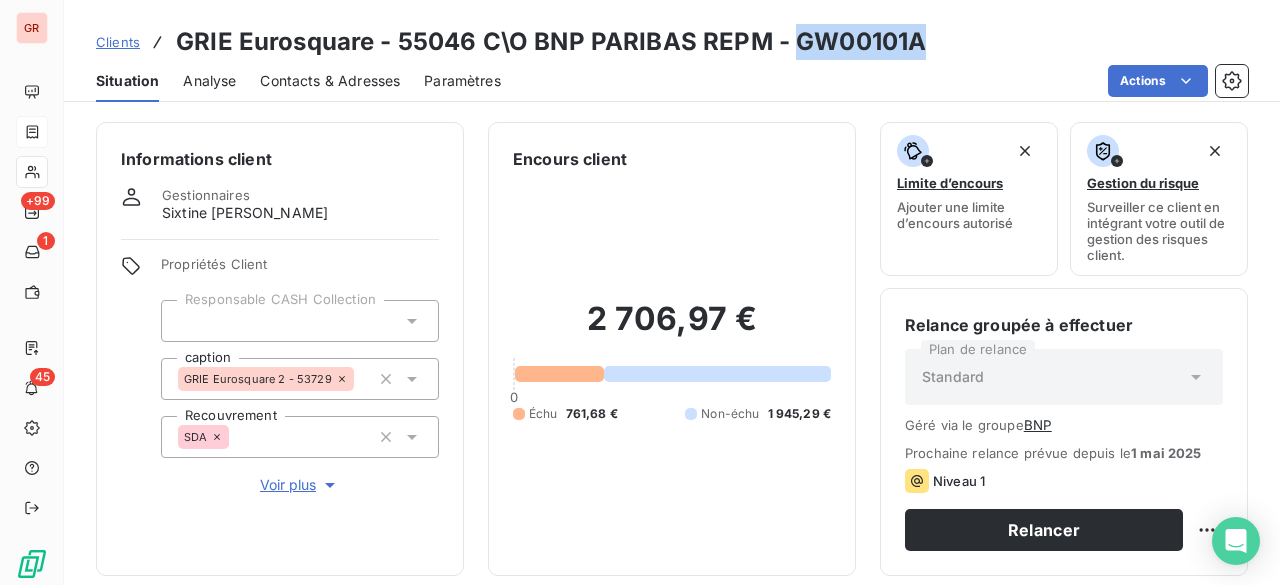 drag, startPoint x: 796, startPoint y: 39, endPoint x: 933, endPoint y: 36, distance: 137.03284 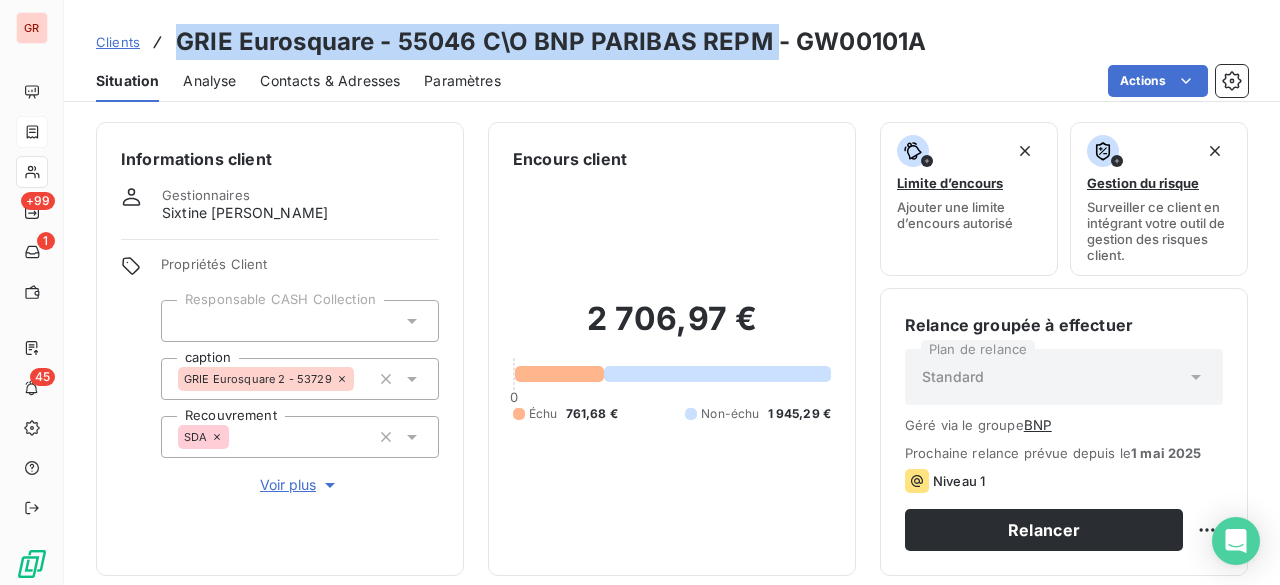 drag, startPoint x: 180, startPoint y: 36, endPoint x: 772, endPoint y: 47, distance: 592.1022 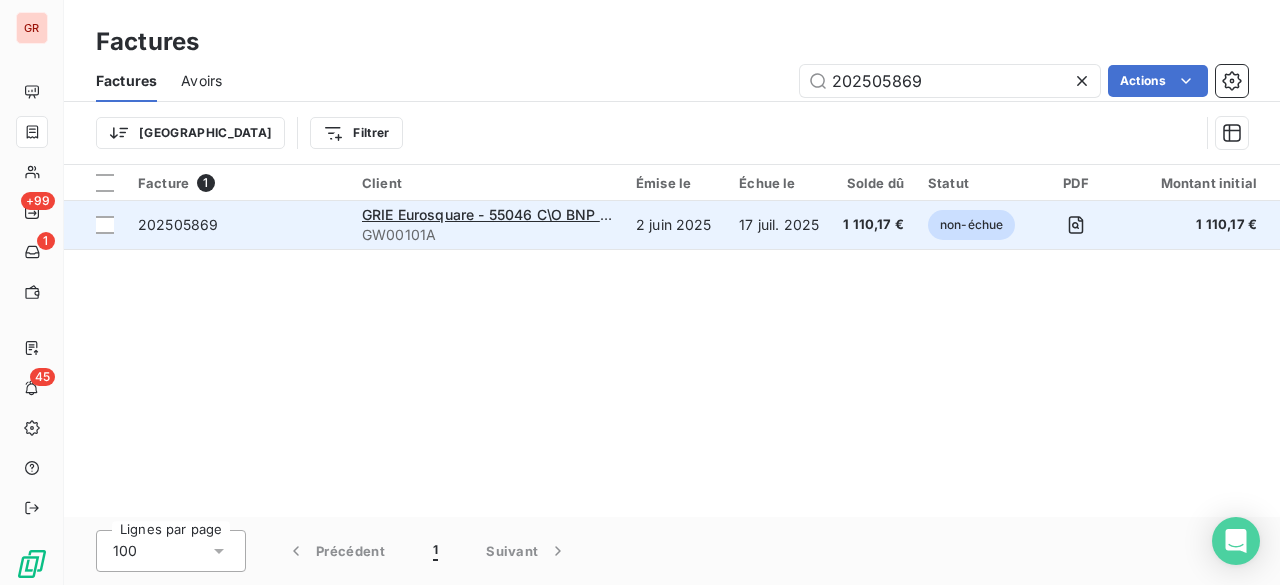 click on "202505869" at bounding box center (238, 225) 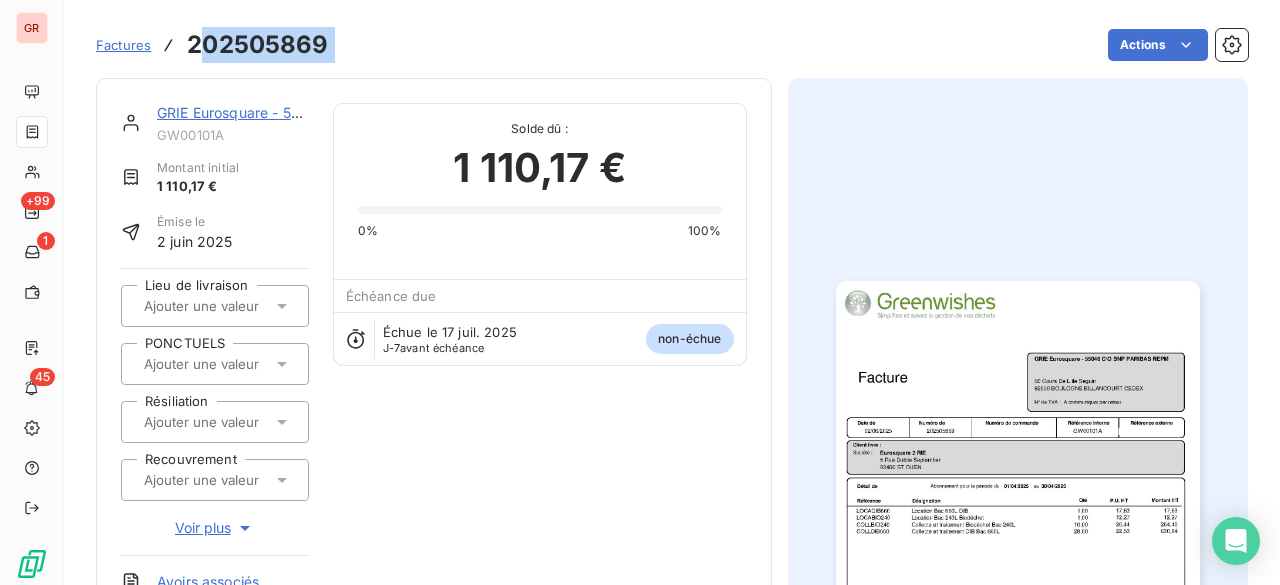 drag, startPoint x: 195, startPoint y: 47, endPoint x: 342, endPoint y: 55, distance: 147.21753 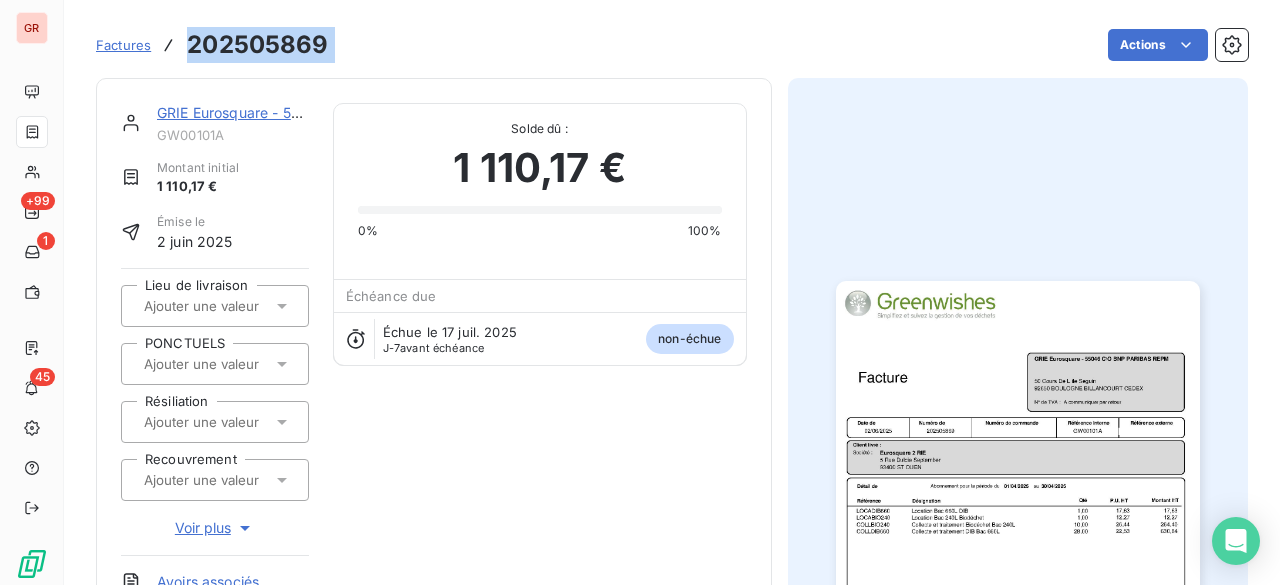 drag, startPoint x: 190, startPoint y: 40, endPoint x: 339, endPoint y: 53, distance: 149.56604 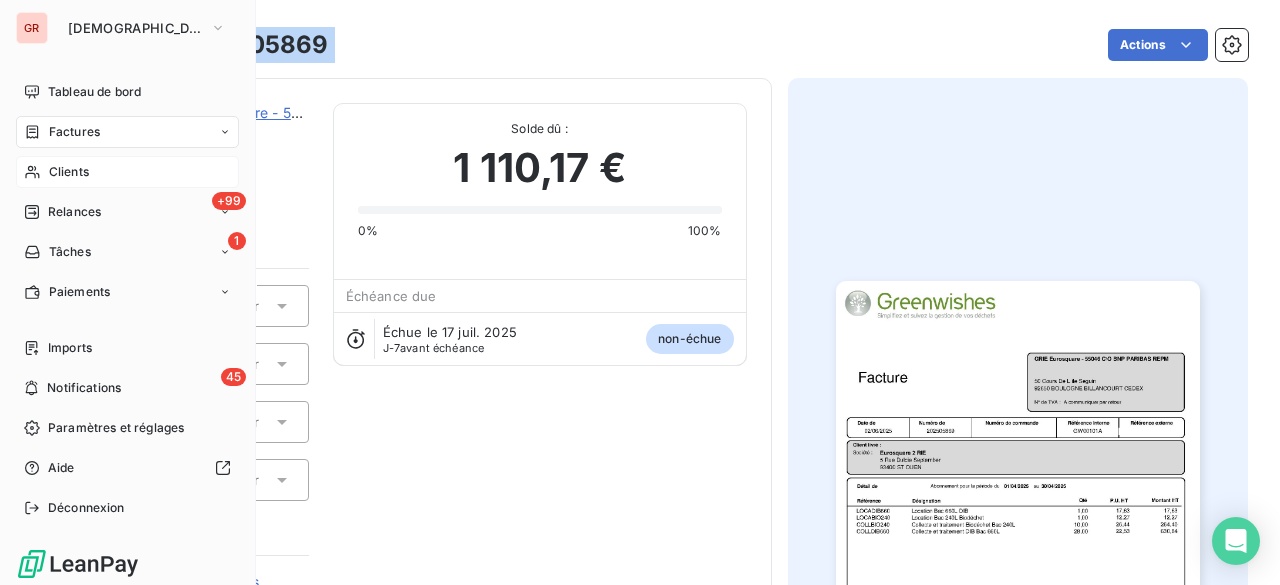 drag, startPoint x: 39, startPoint y: 174, endPoint x: 108, endPoint y: 167, distance: 69.354164 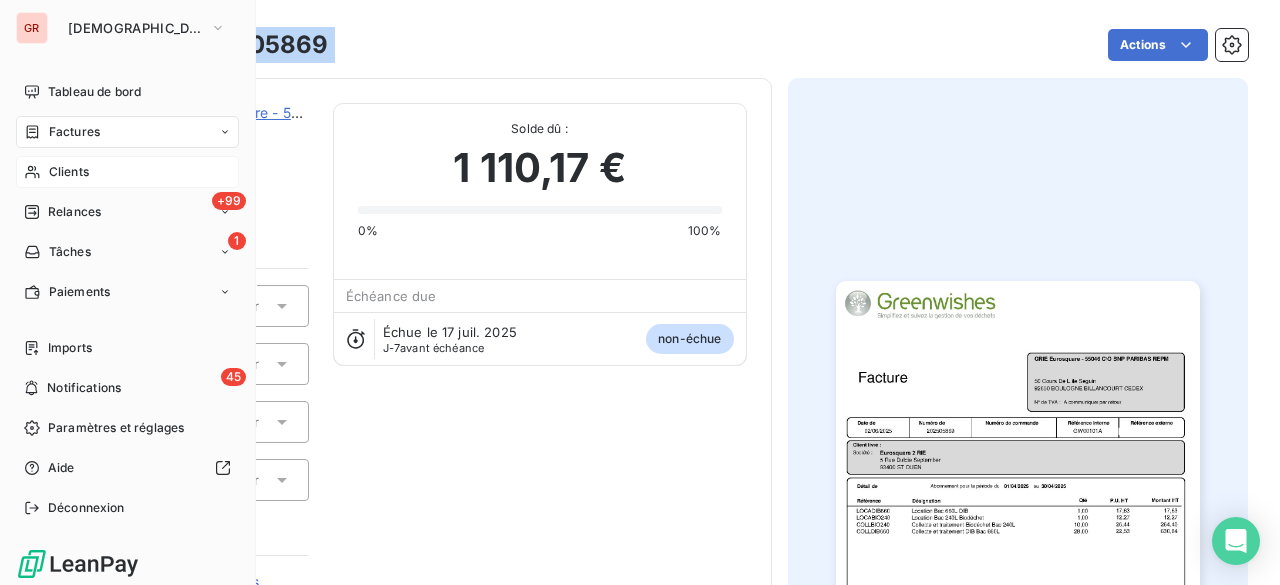 click on "Clients" at bounding box center [127, 172] 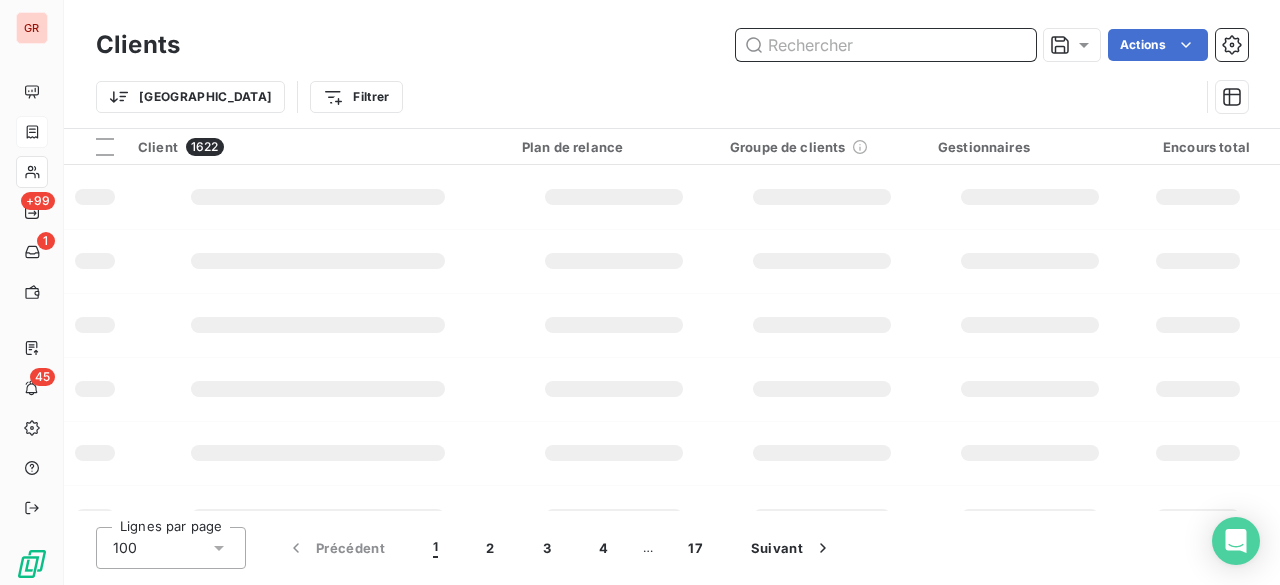 click at bounding box center (886, 45) 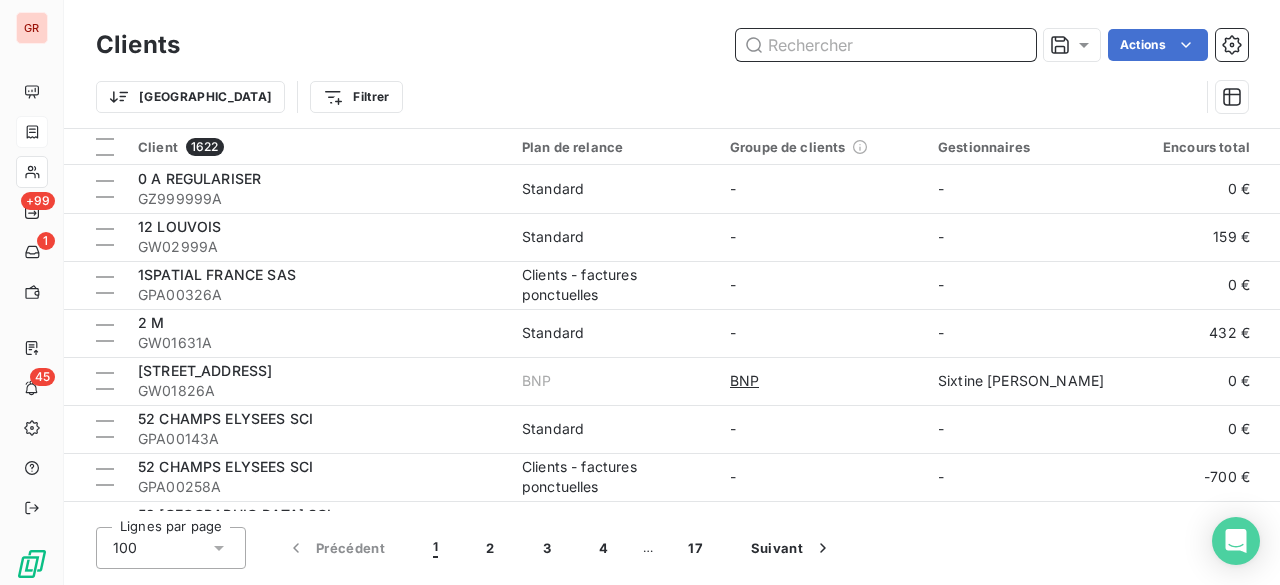 click at bounding box center [886, 45] 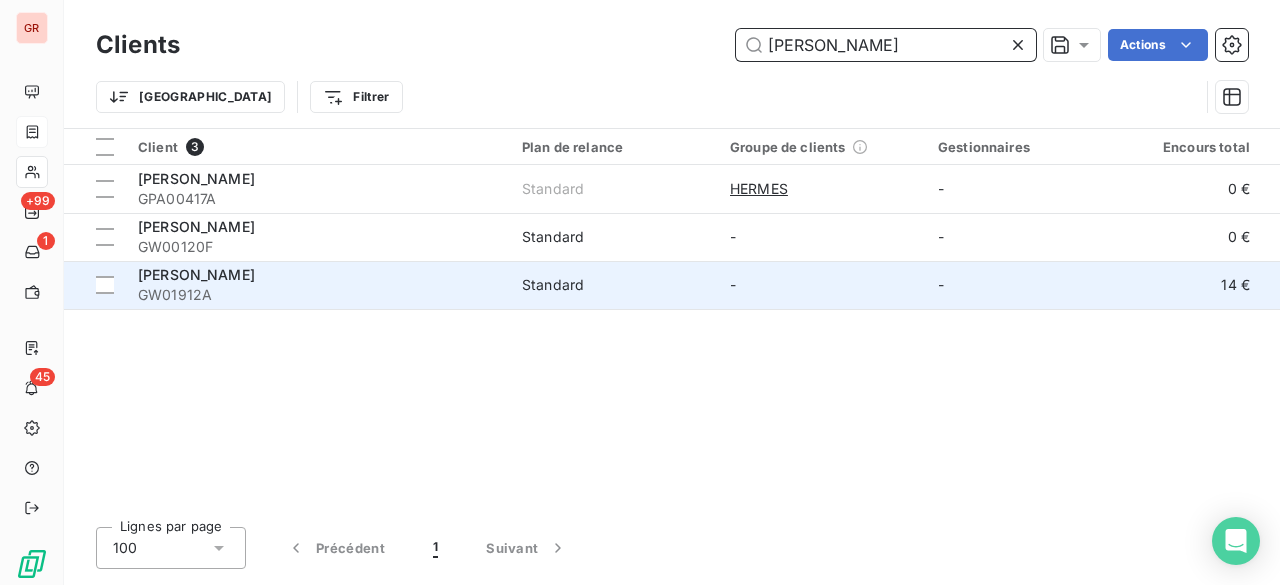 type on "[PERSON_NAME]" 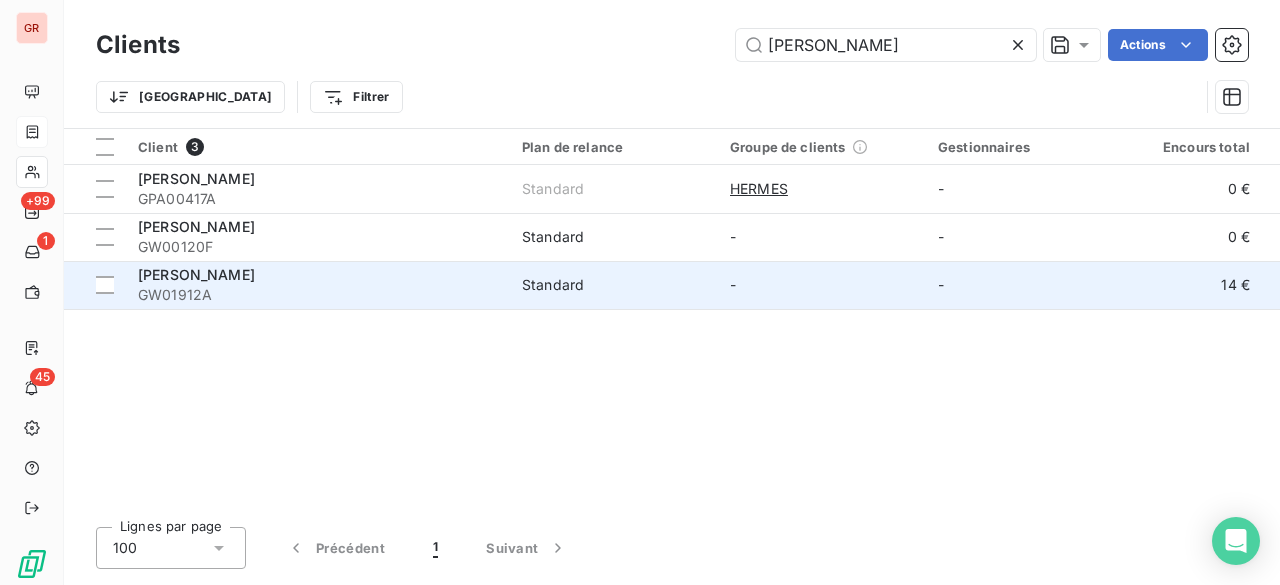 click on "[PERSON_NAME]" at bounding box center (196, 274) 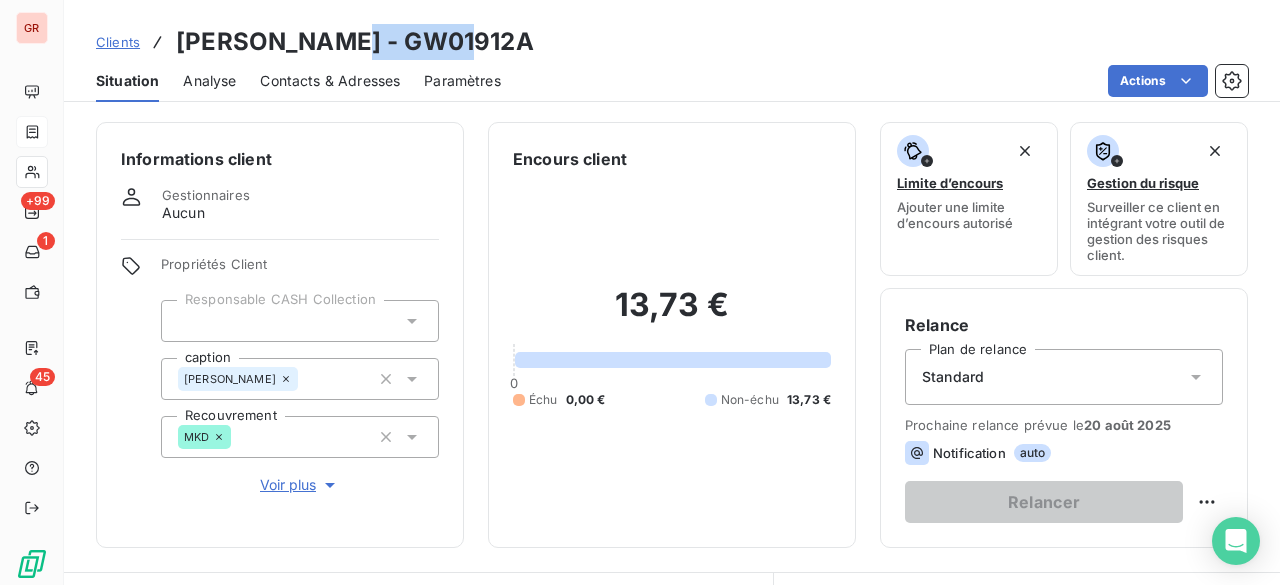 drag, startPoint x: 329, startPoint y: 41, endPoint x: 483, endPoint y: 33, distance: 154.20766 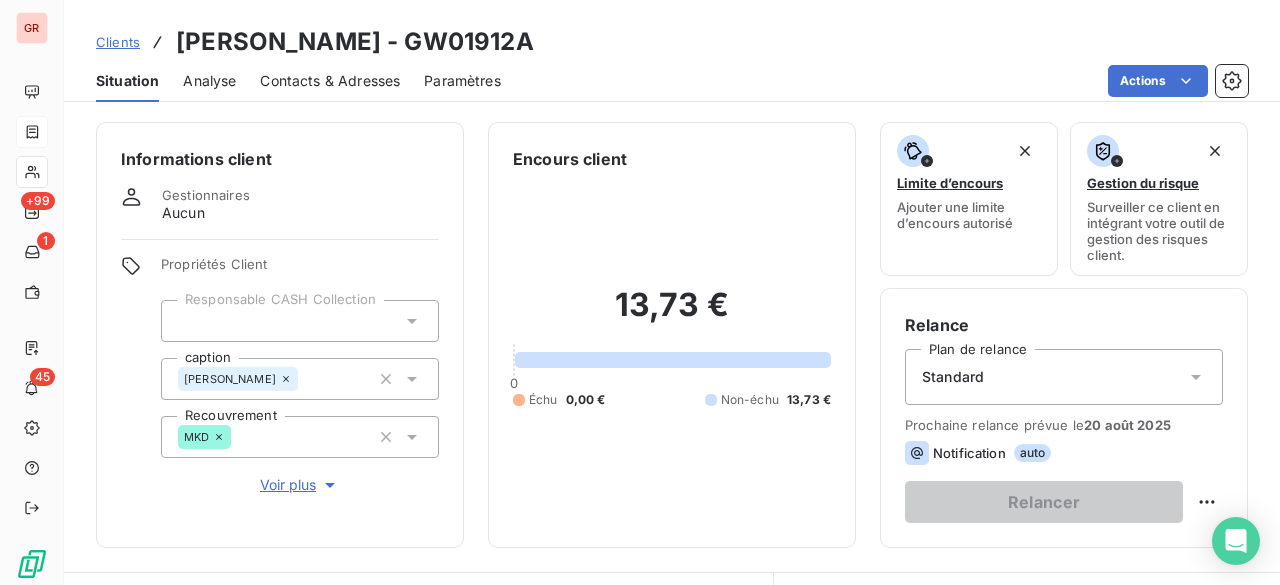 drag, startPoint x: 218, startPoint y: 40, endPoint x: 208, endPoint y: 41, distance: 10.049875 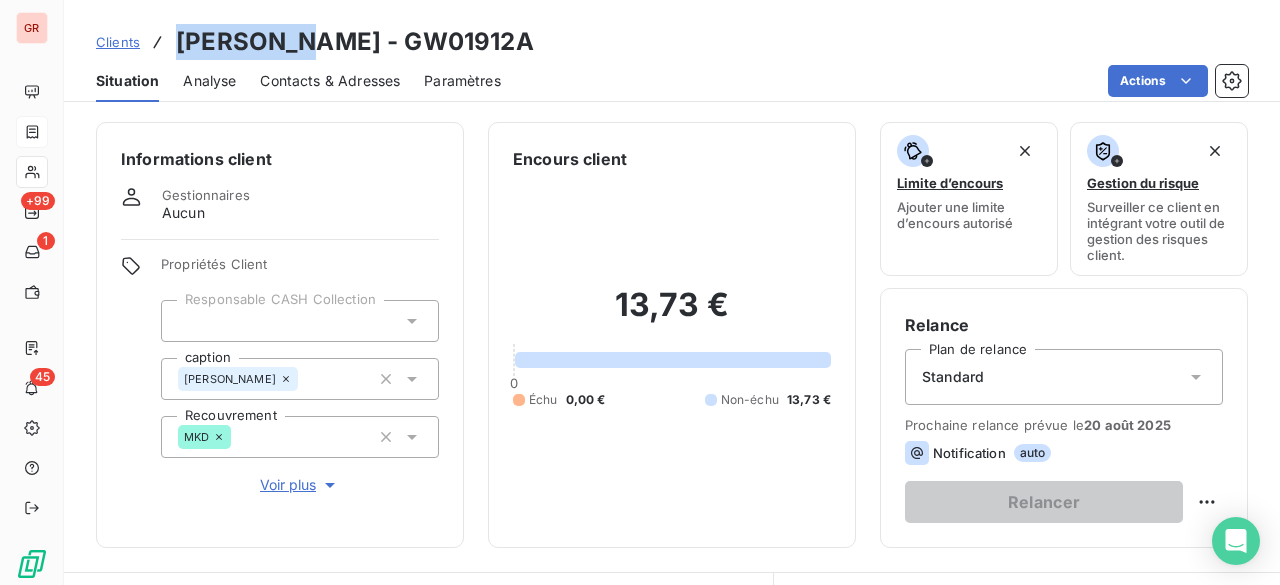 drag, startPoint x: 180, startPoint y: 39, endPoint x: 294, endPoint y: 40, distance: 114.00439 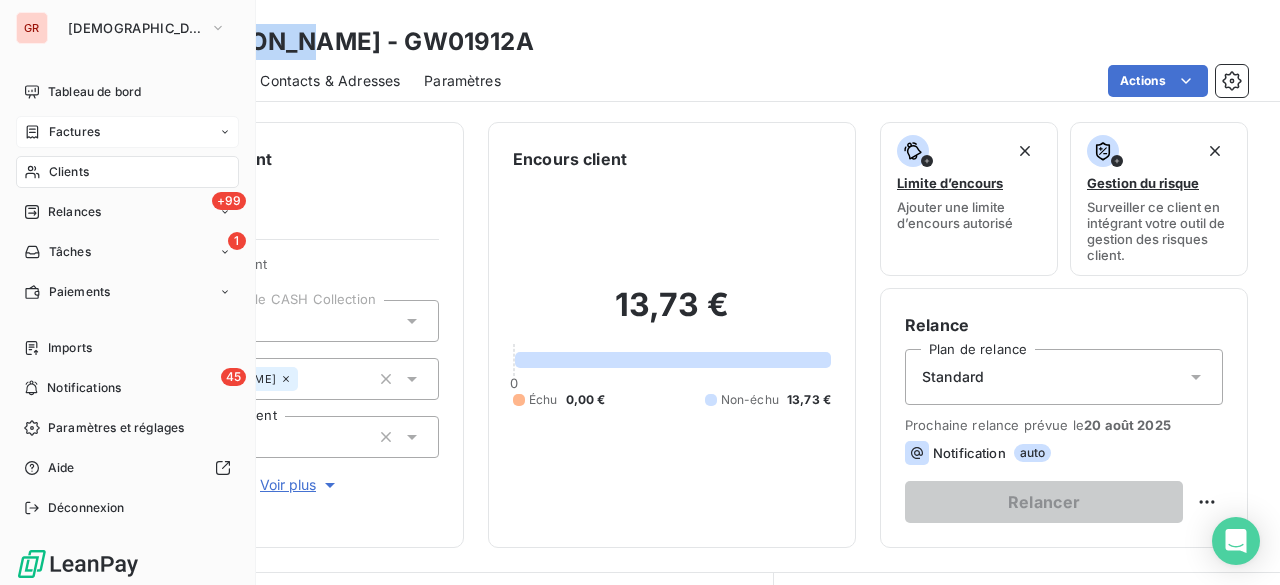 drag, startPoint x: 47, startPoint y: 169, endPoint x: 153, endPoint y: 163, distance: 106.16968 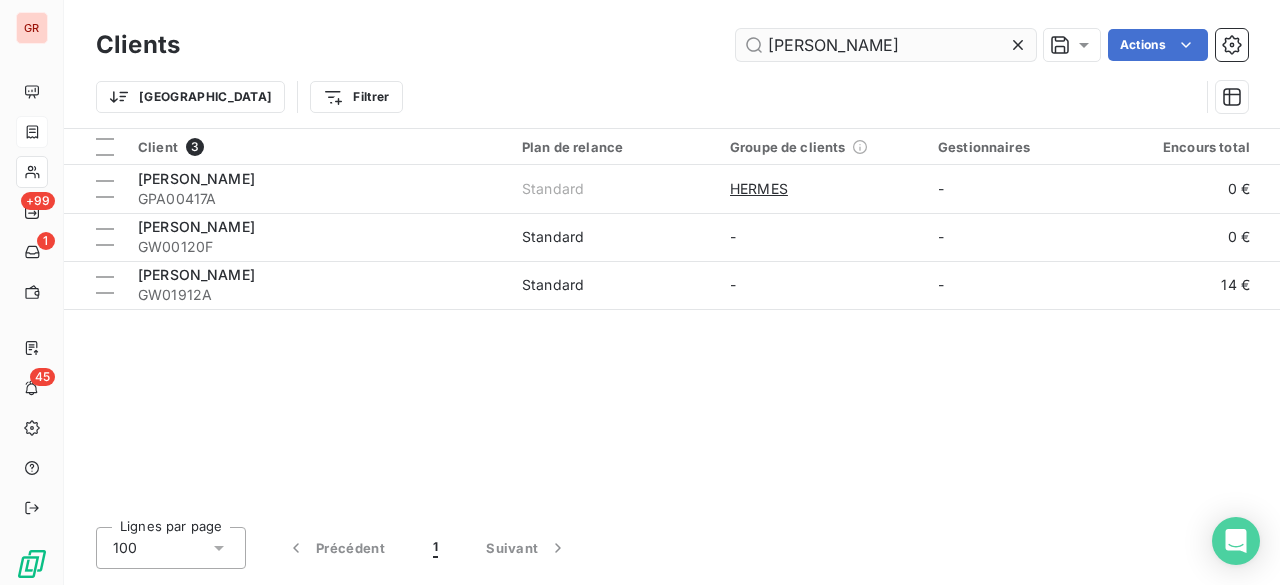 click on "[PERSON_NAME]" at bounding box center [886, 45] 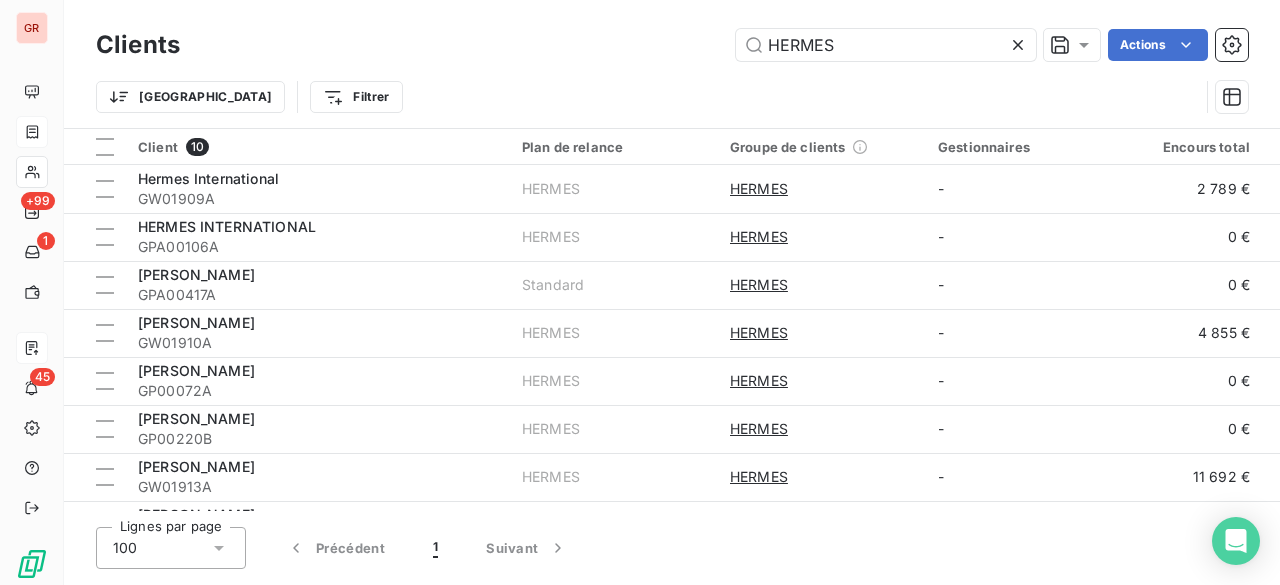 type on "HERMES" 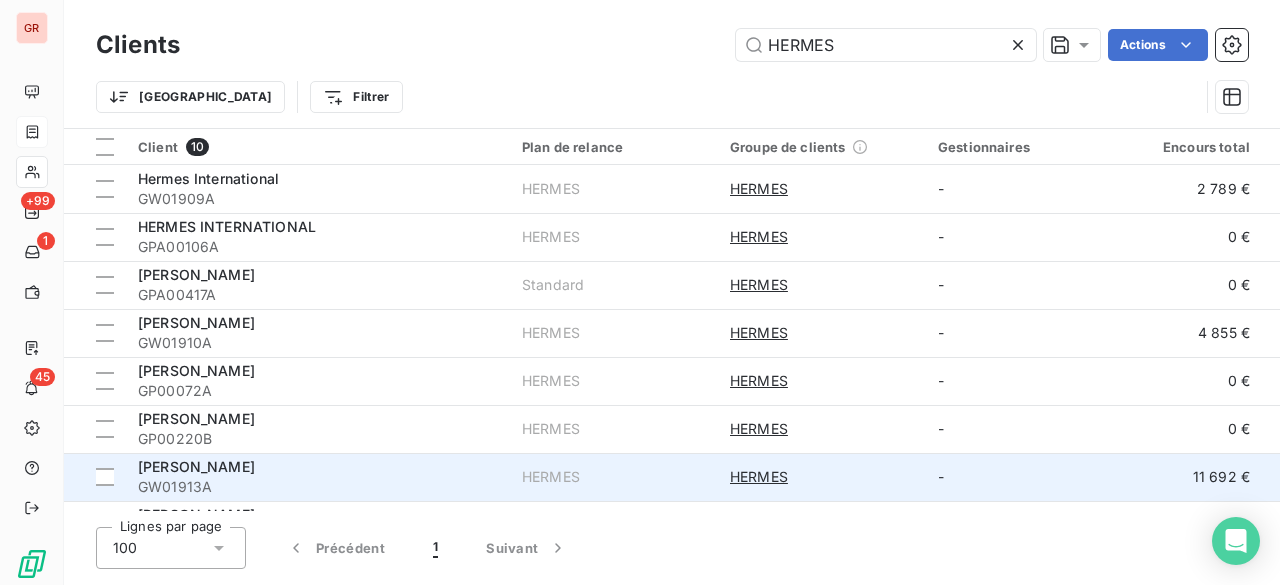 click on "[PERSON_NAME]" at bounding box center (196, 466) 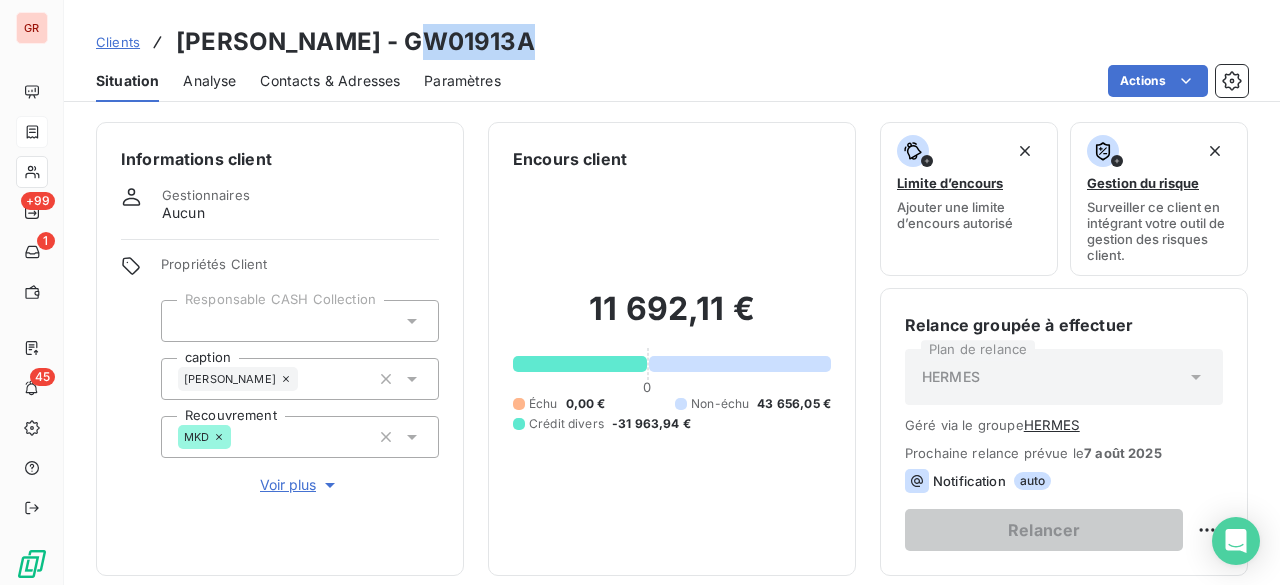 drag, startPoint x: 372, startPoint y: 37, endPoint x: 486, endPoint y: 46, distance: 114.35471 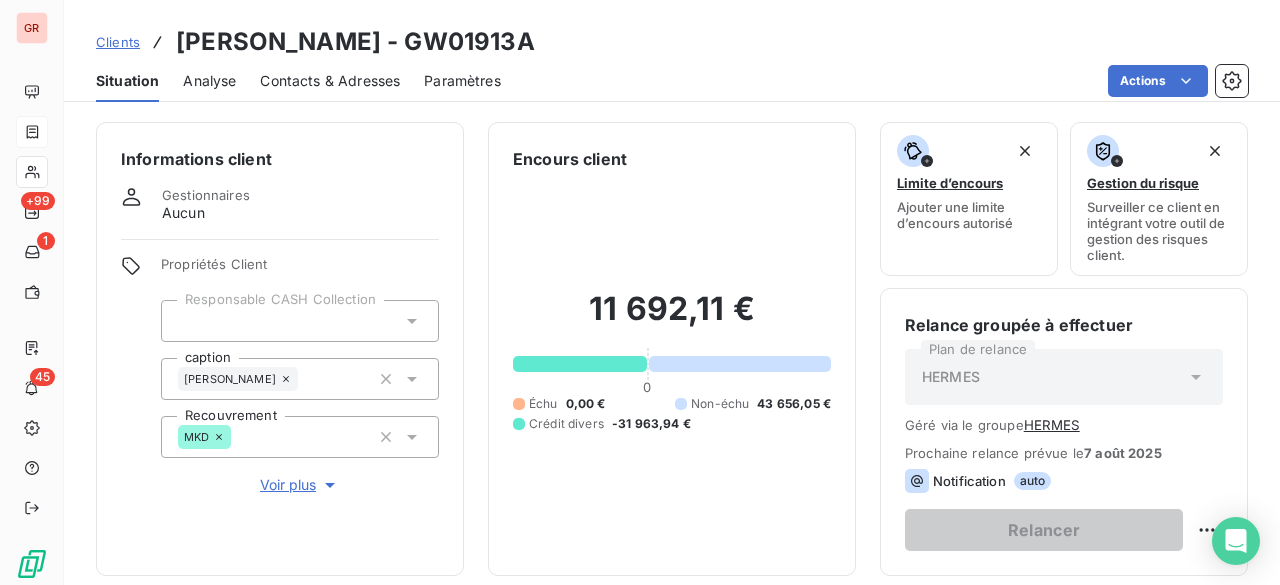 drag, startPoint x: 375, startPoint y: 41, endPoint x: 542, endPoint y: 47, distance: 167.10774 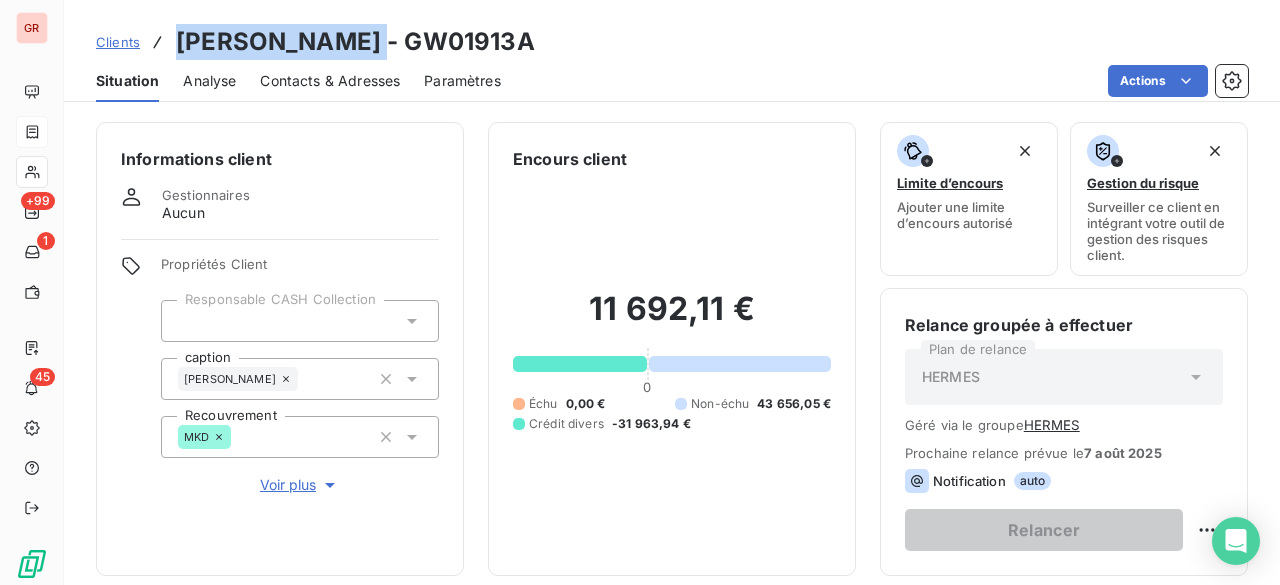 drag, startPoint x: 178, startPoint y: 35, endPoint x: 345, endPoint y: 45, distance: 167.29913 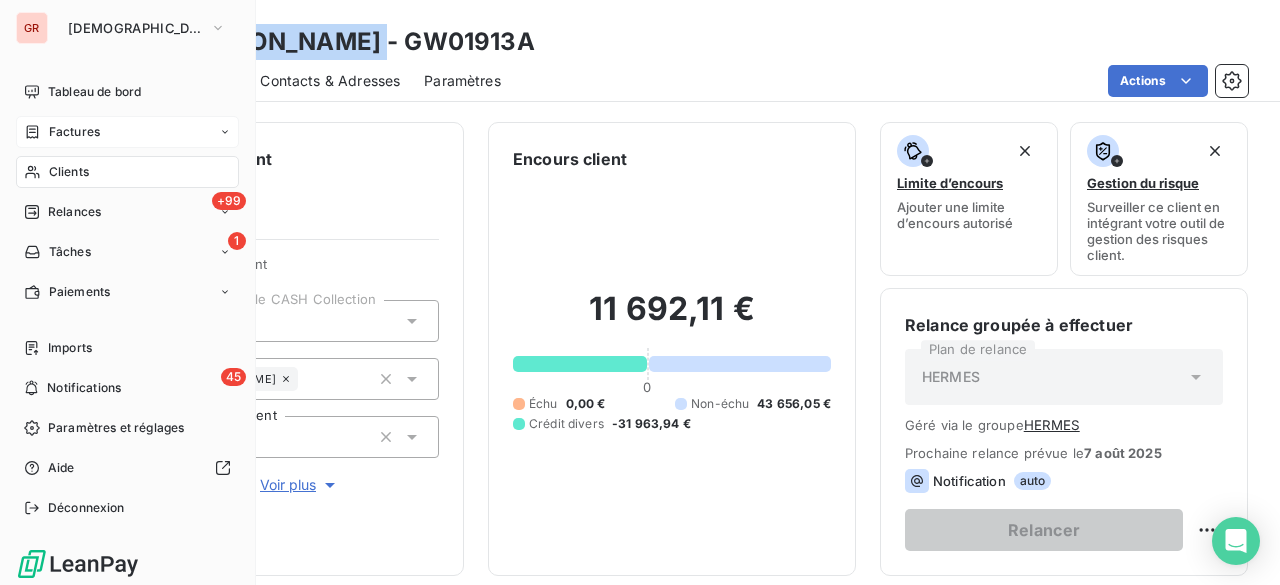 click 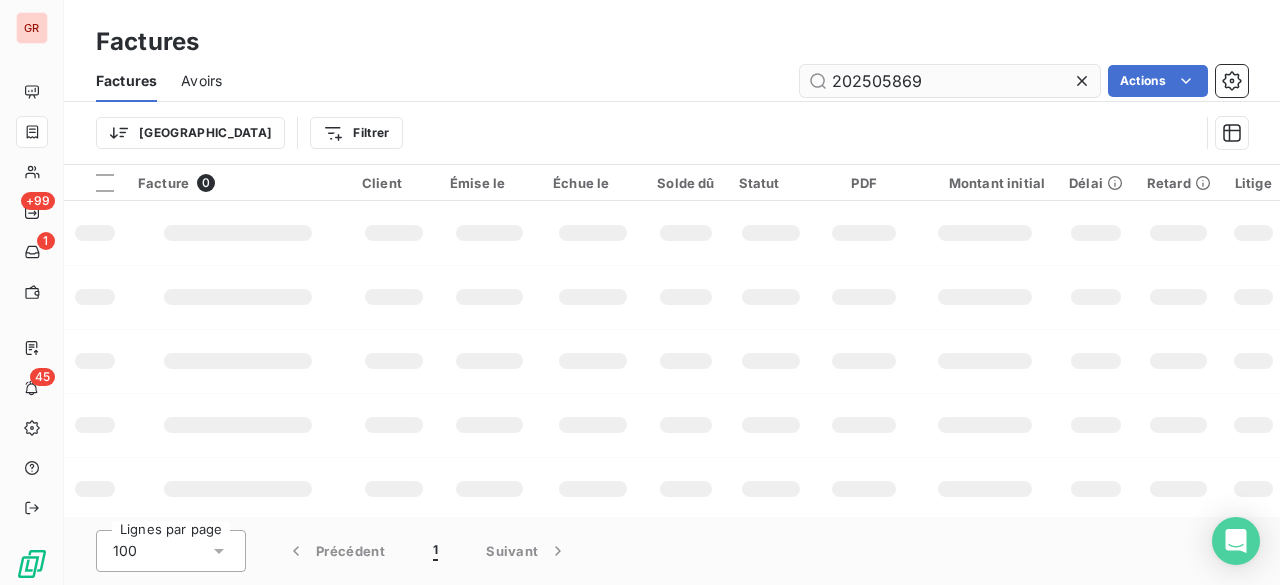 click on "202505869" at bounding box center (950, 81) 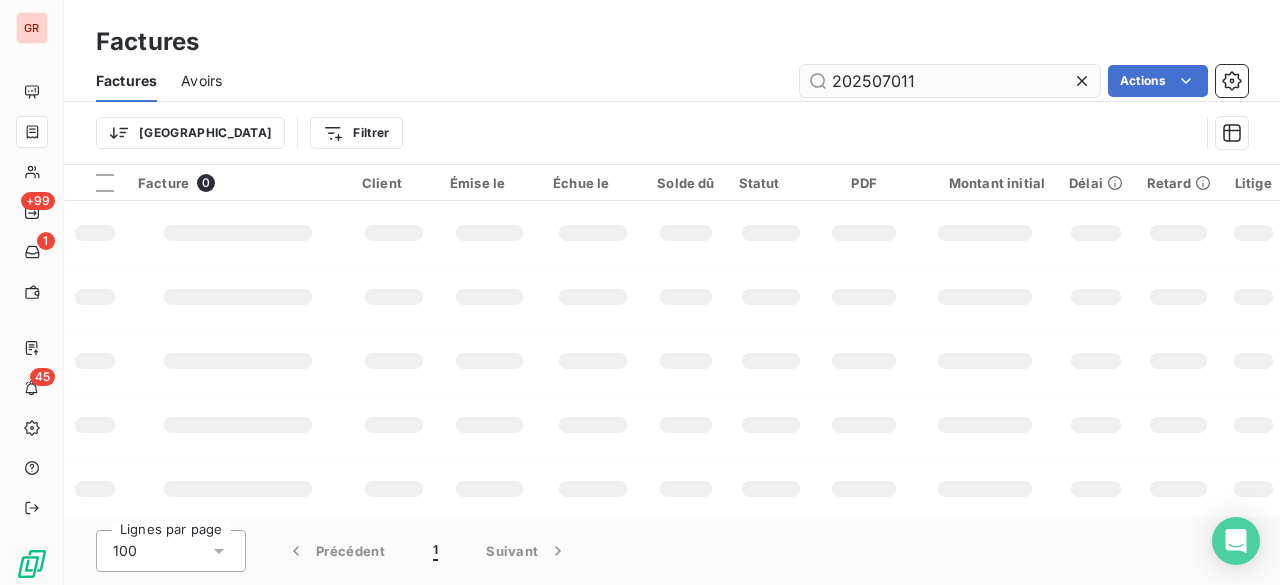 click on "202507011" at bounding box center (950, 81) 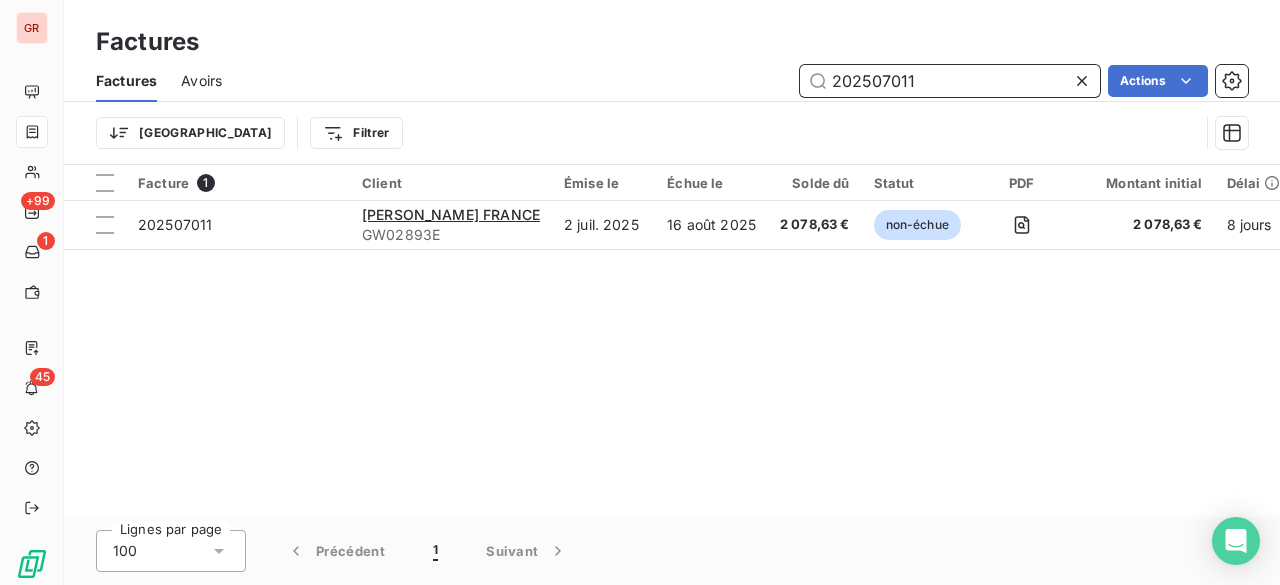 click on "202507011" at bounding box center (950, 81) 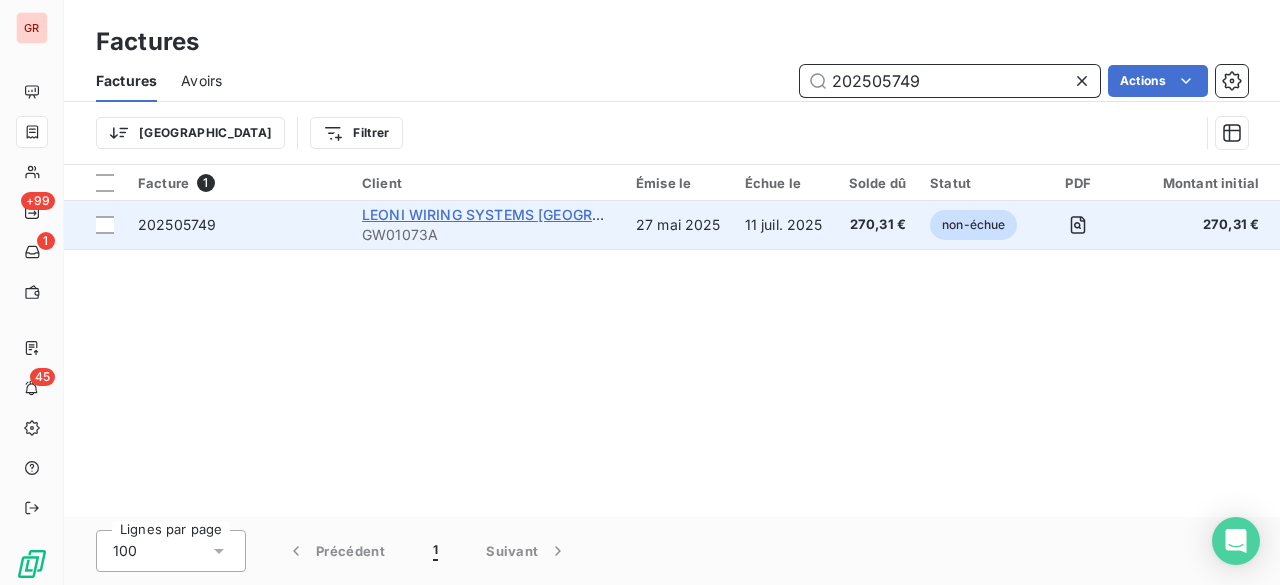 type on "202505749" 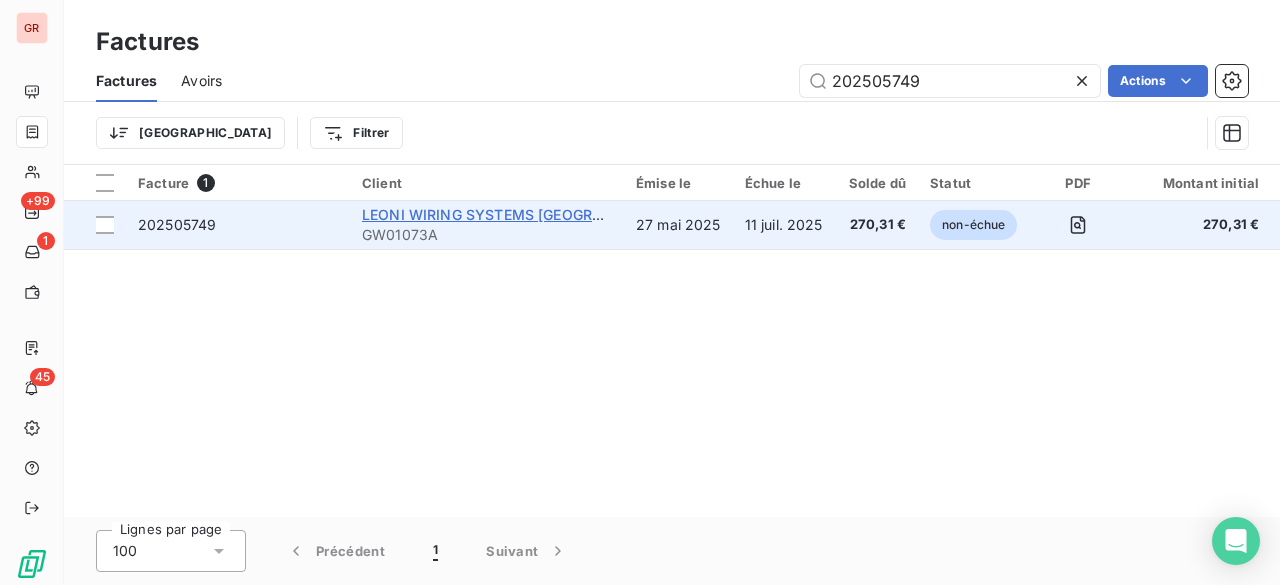 click on "LEONI WIRING SYSTEMS [GEOGRAPHIC_DATA]" at bounding box center (522, 214) 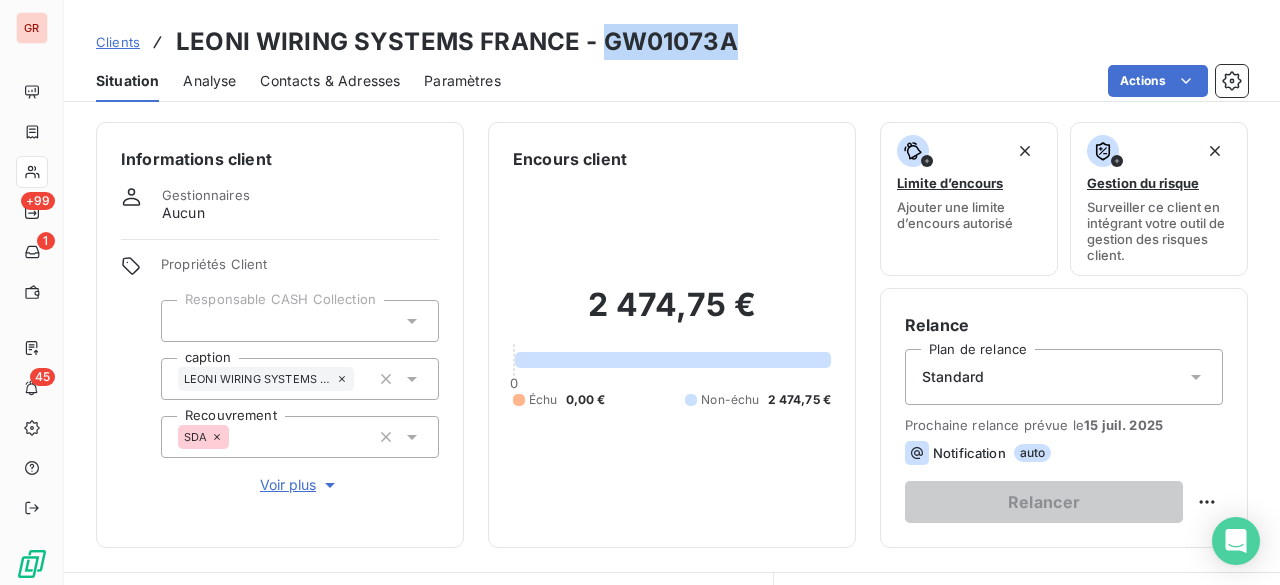 drag, startPoint x: 597, startPoint y: 42, endPoint x: 770, endPoint y: 43, distance: 173.00288 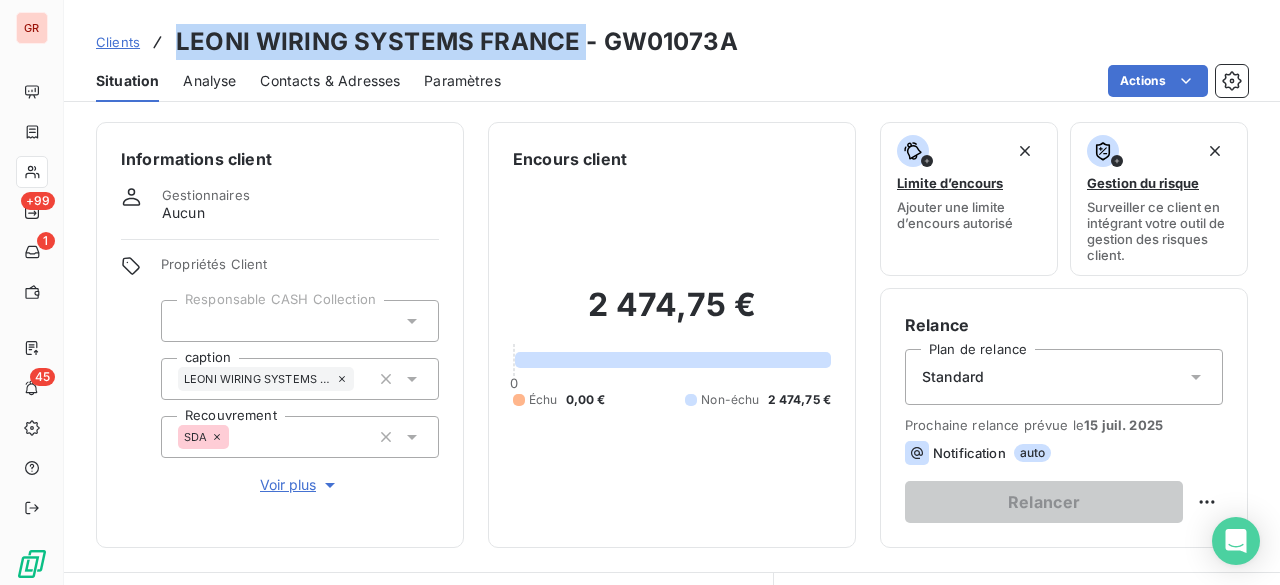 drag, startPoint x: 175, startPoint y: 46, endPoint x: 578, endPoint y: 42, distance: 403.01984 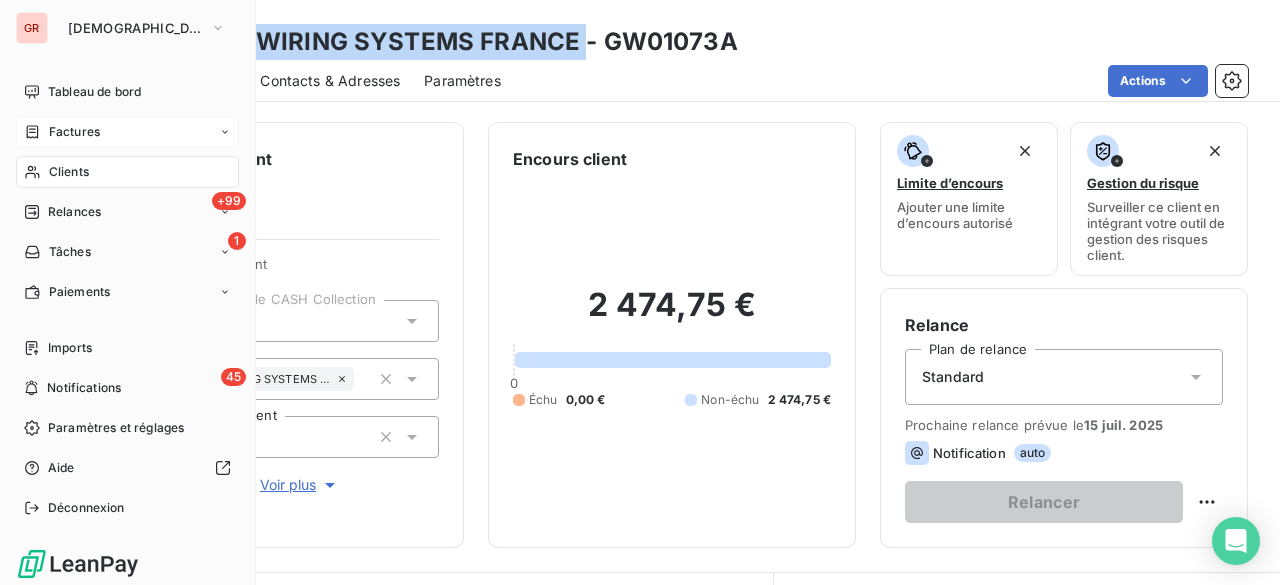 click on "Factures" at bounding box center [62, 132] 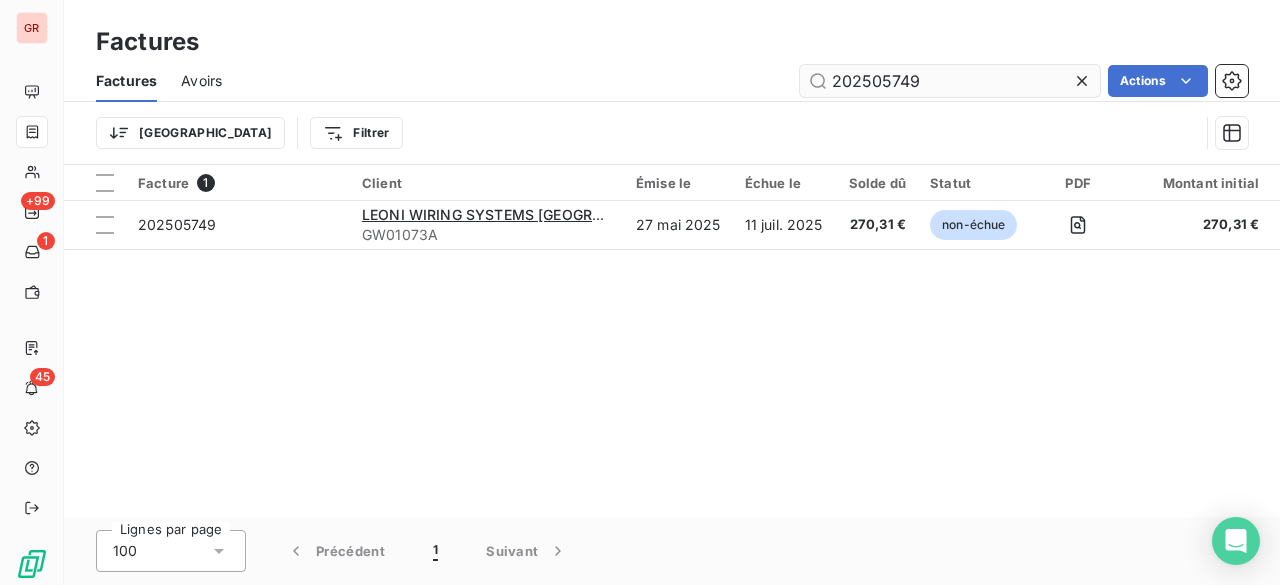 click on "202505749" at bounding box center [950, 81] 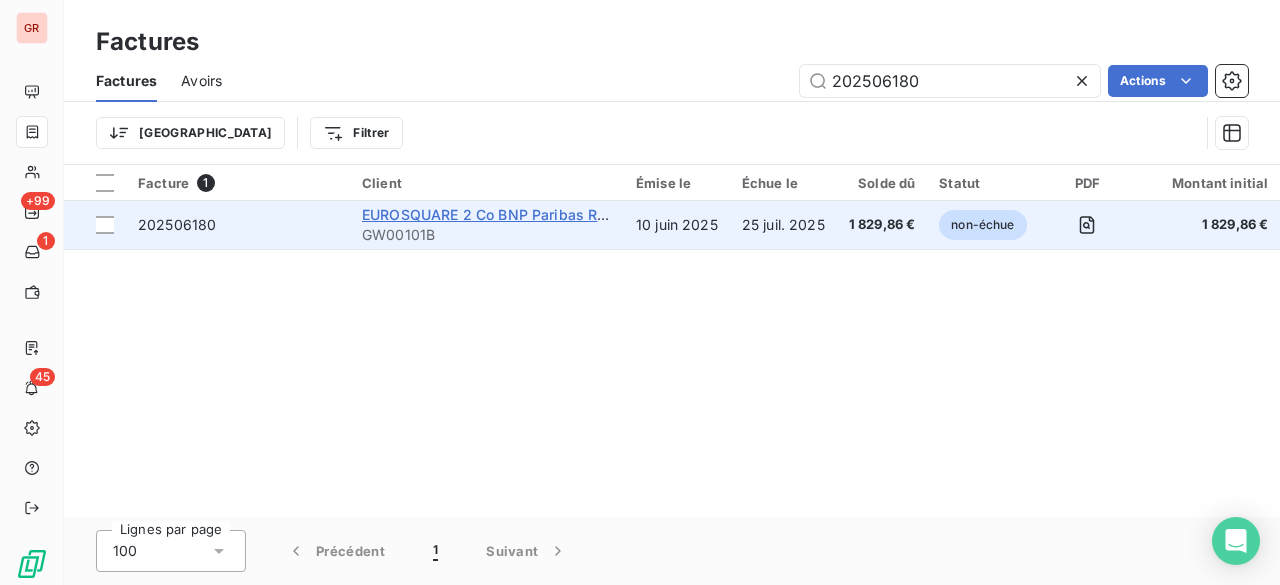 type on "202506180" 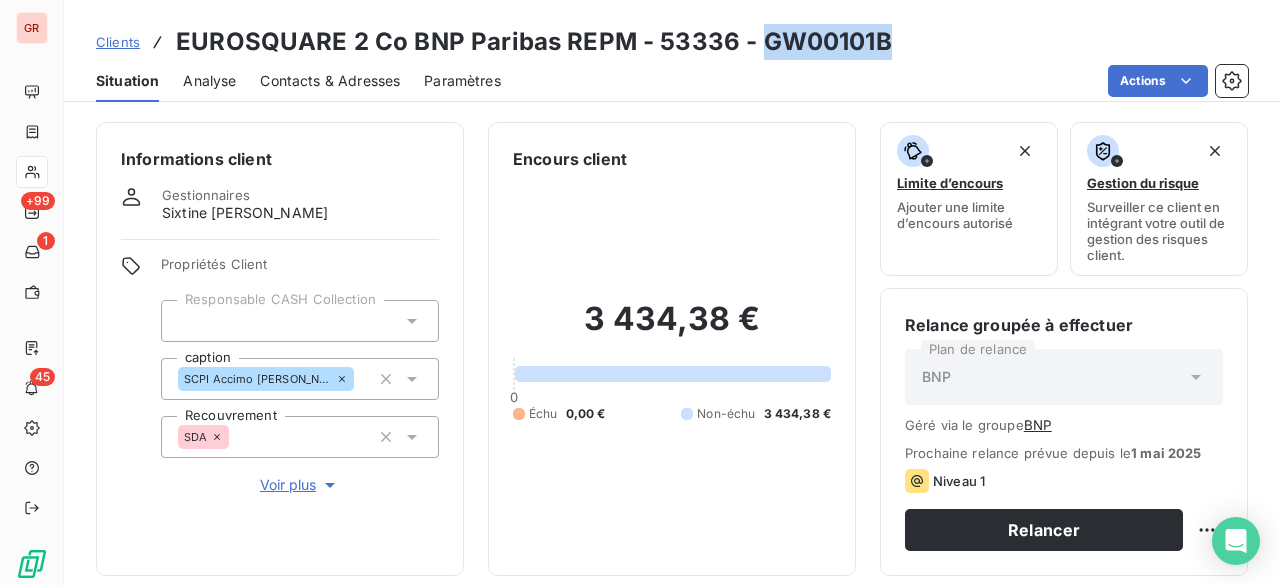 drag, startPoint x: 757, startPoint y: 37, endPoint x: 919, endPoint y: 41, distance: 162.04938 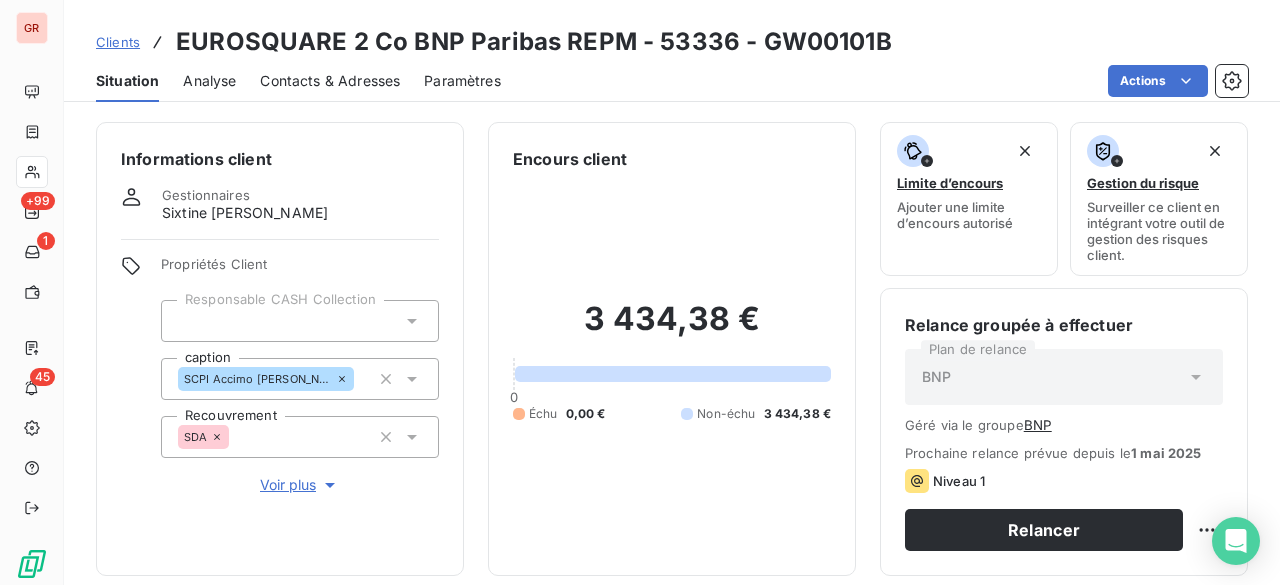click on "EUROSQUARE 2 Co BNP Paribas REPM - 53336 - GW00101B" at bounding box center (534, 42) 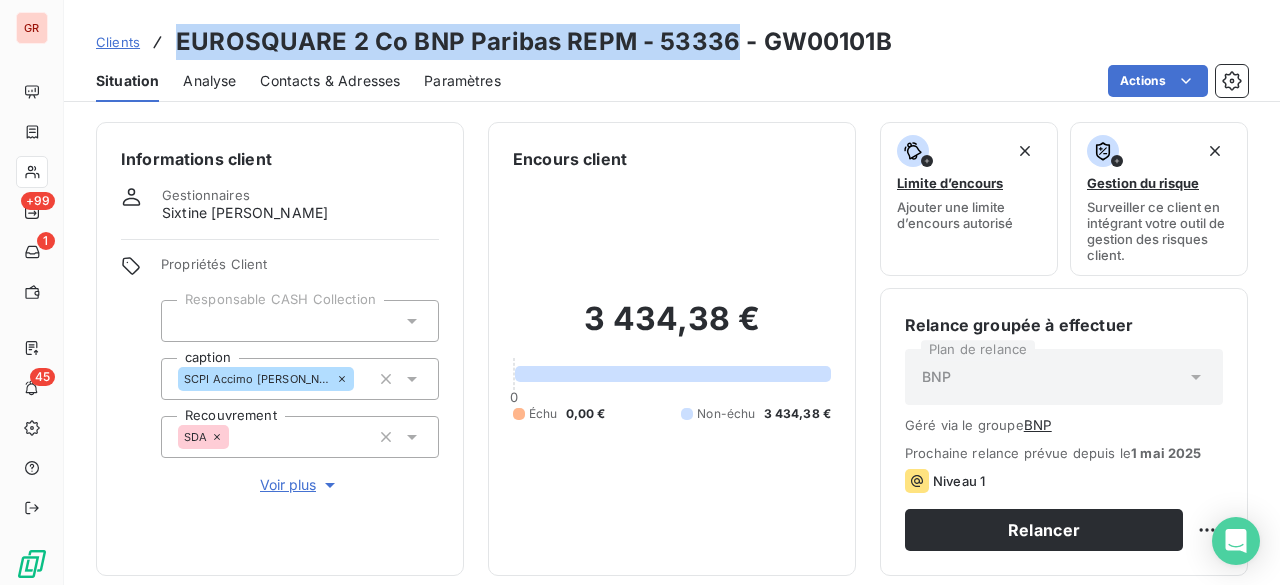drag, startPoint x: 178, startPoint y: 37, endPoint x: 726, endPoint y: 40, distance: 548.00824 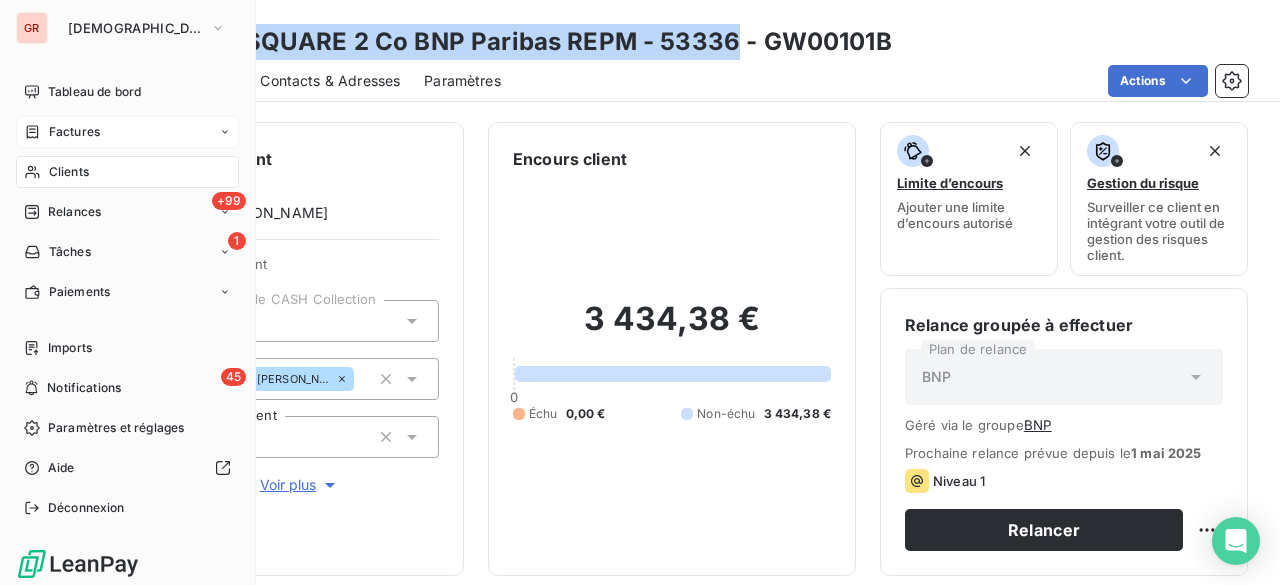 click on "Factures" at bounding box center (62, 132) 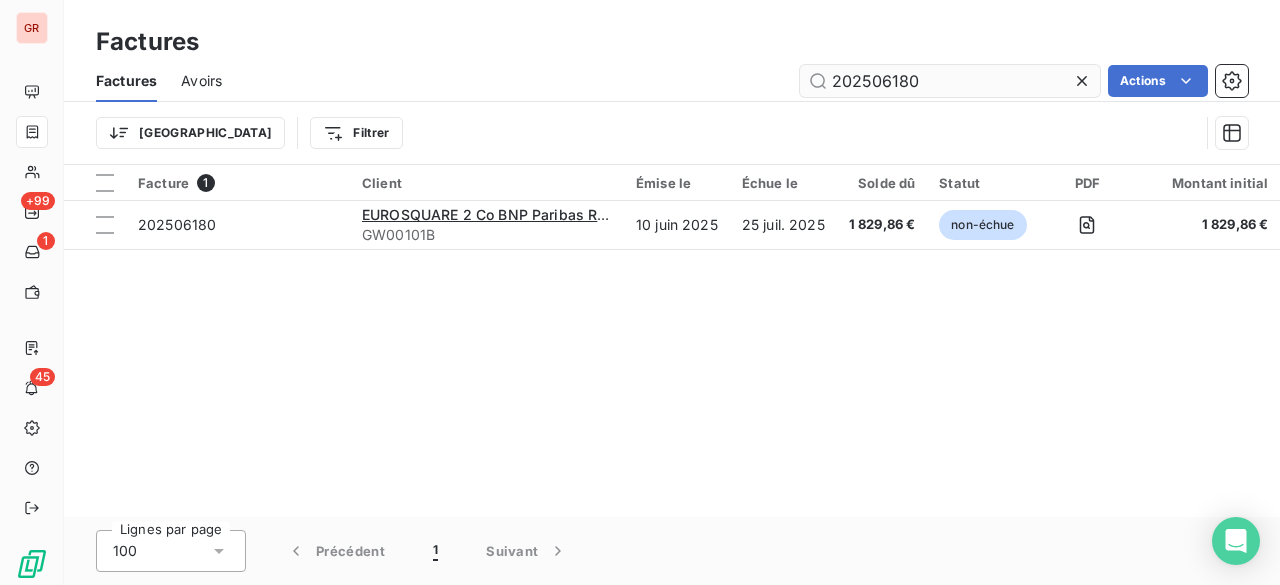 click on "202506180" at bounding box center [950, 81] 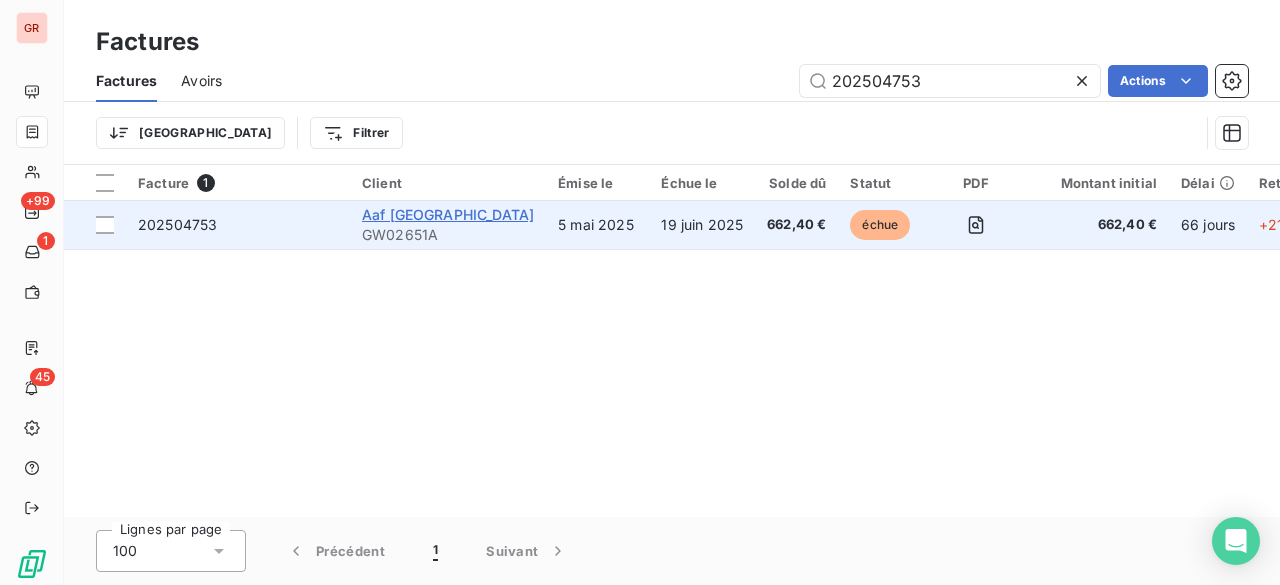 type on "202504753" 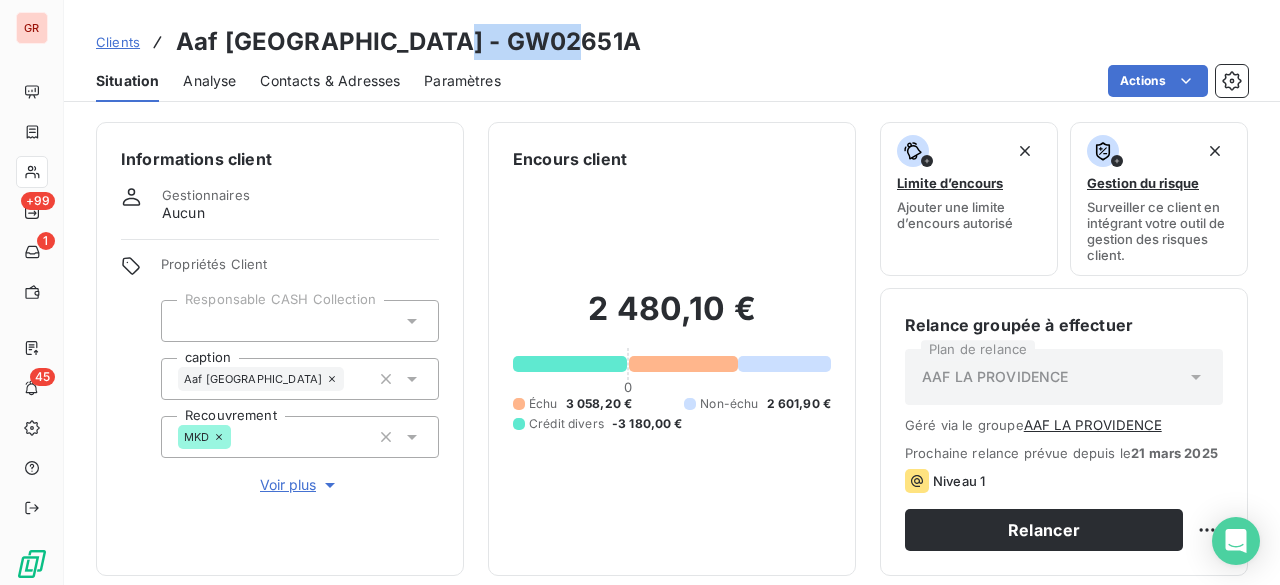 drag, startPoint x: 416, startPoint y: 45, endPoint x: 564, endPoint y: 43, distance: 148.01352 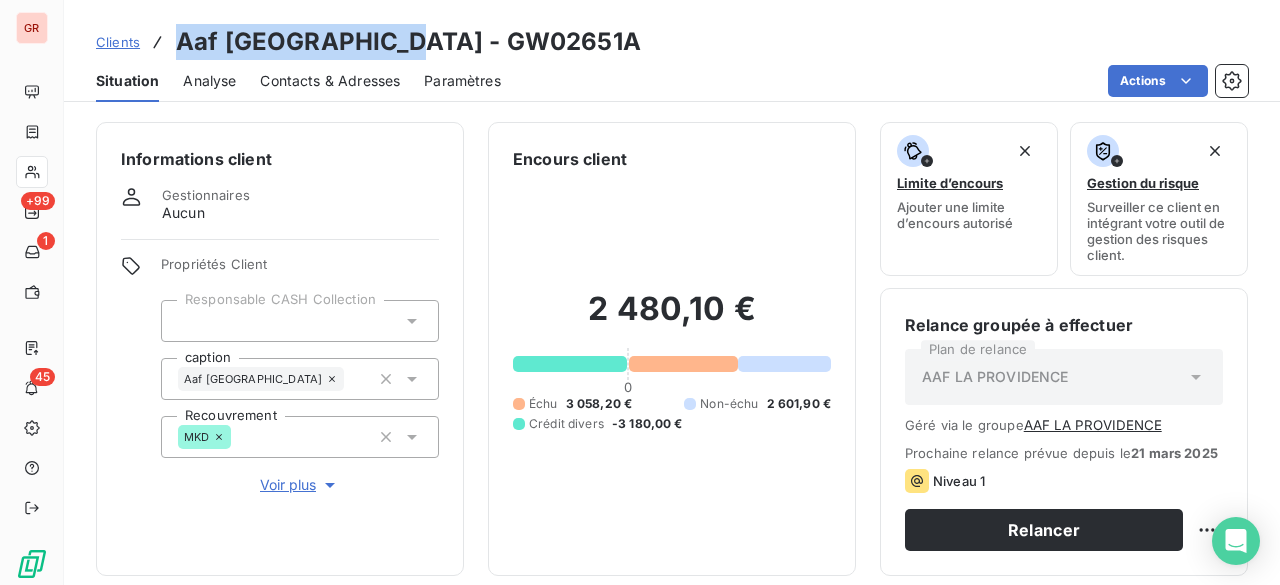 drag, startPoint x: 178, startPoint y: 43, endPoint x: 388, endPoint y: 44, distance: 210.00238 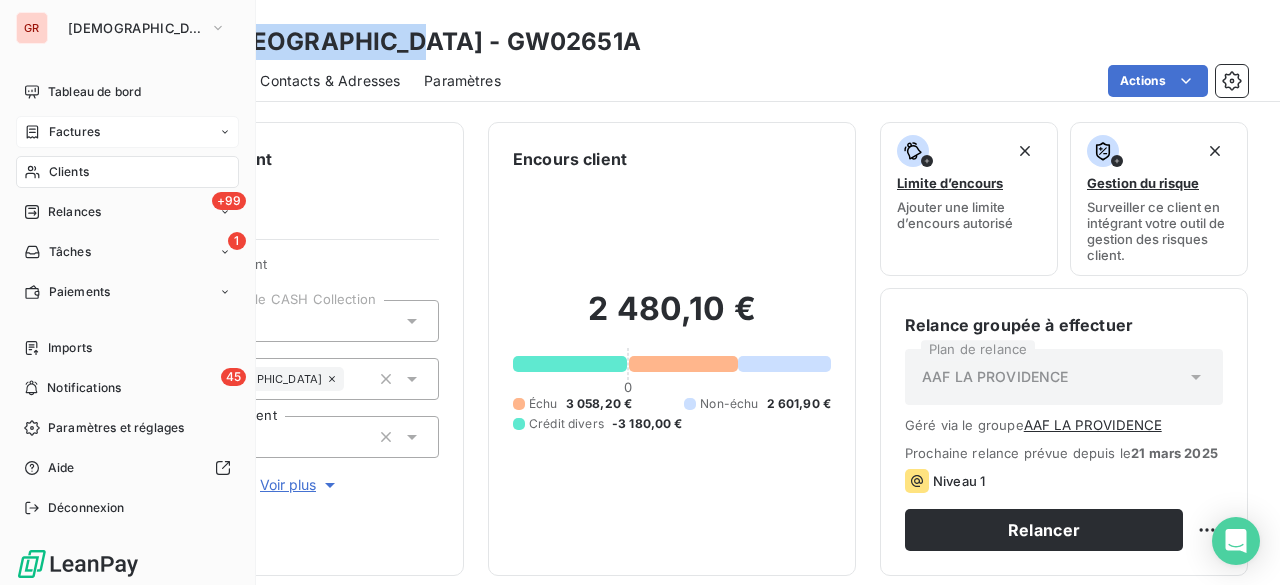 drag, startPoint x: 62, startPoint y: 131, endPoint x: 98, endPoint y: 126, distance: 36.345562 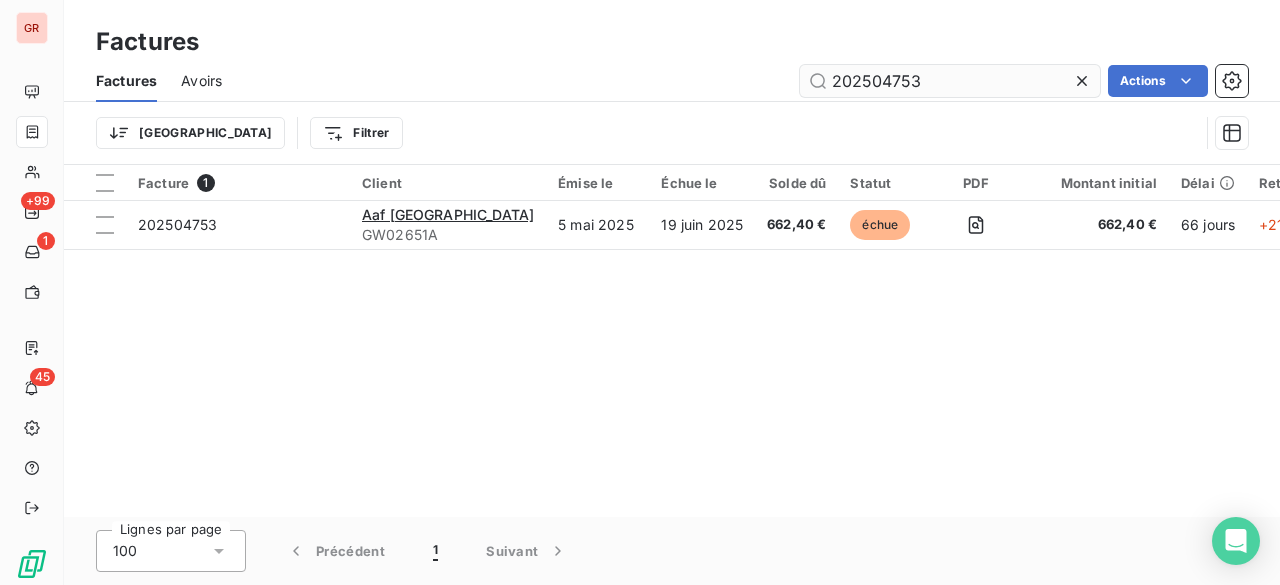 click on "202504753" at bounding box center (950, 81) 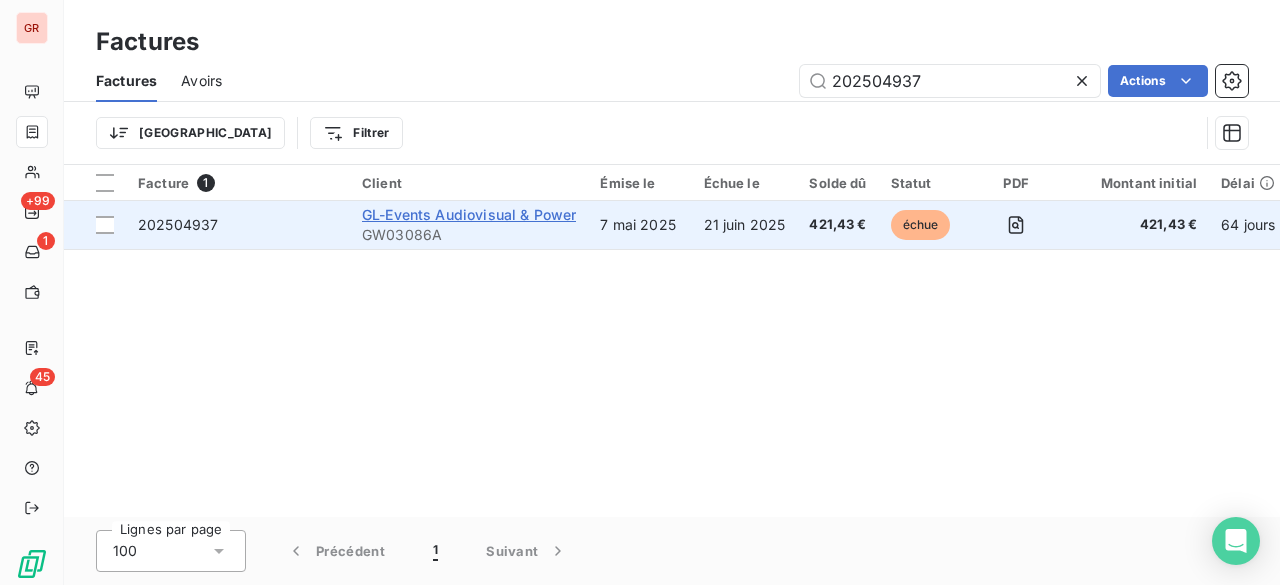 type on "202504937" 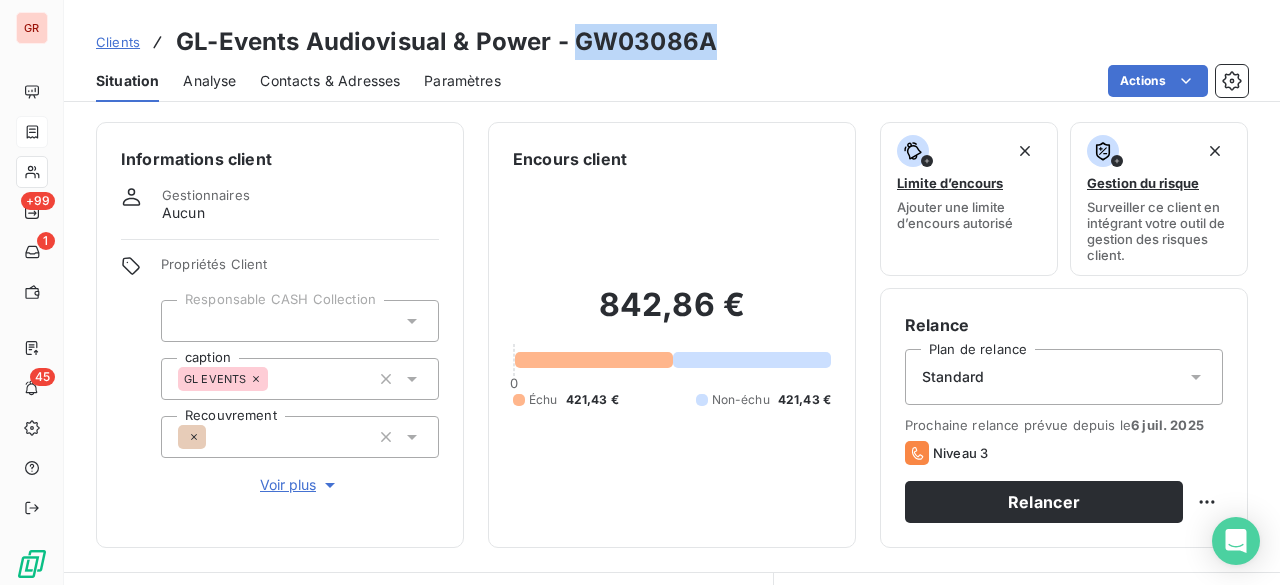 drag, startPoint x: 568, startPoint y: 43, endPoint x: 773, endPoint y: 45, distance: 205.00975 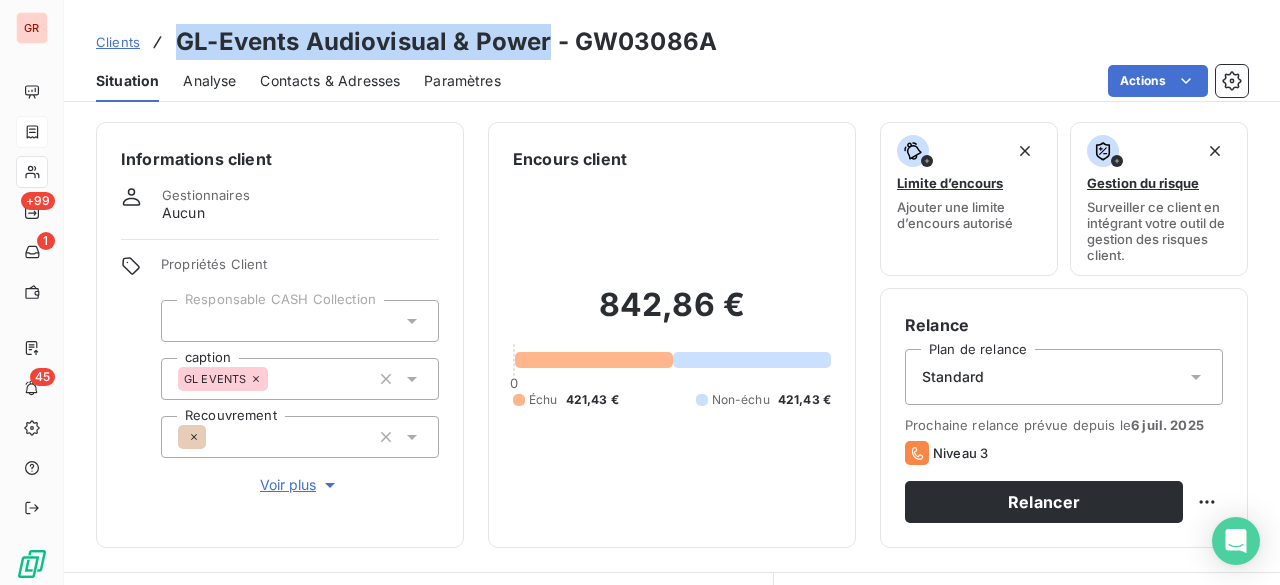 drag, startPoint x: 176, startPoint y: 39, endPoint x: 546, endPoint y: 51, distance: 370.19455 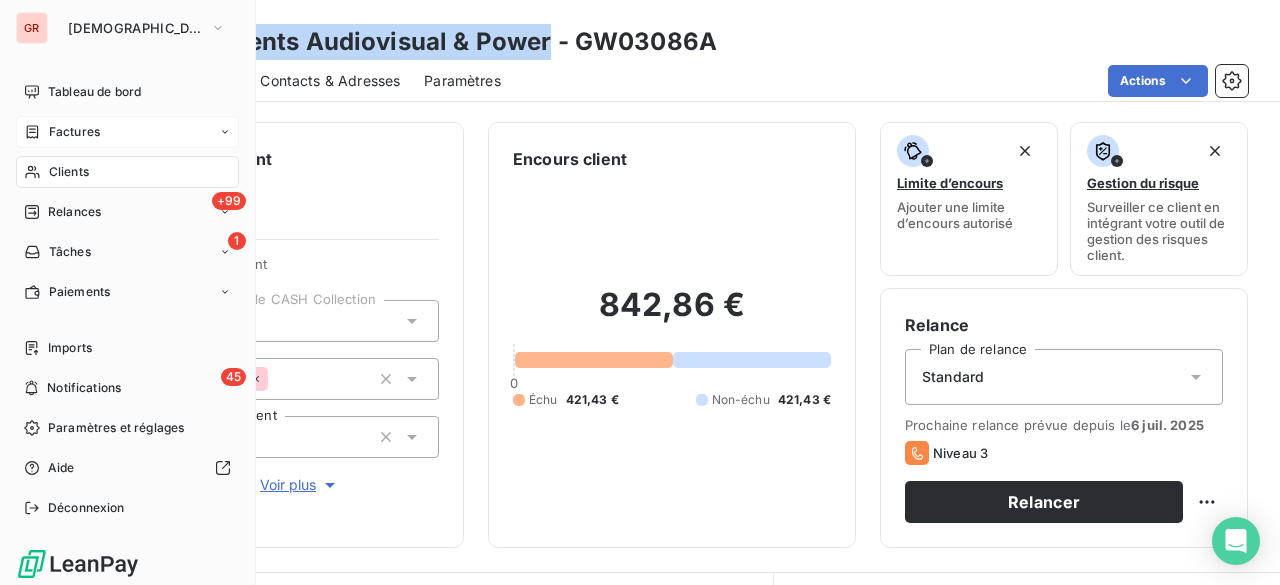 click on "Factures" at bounding box center [62, 132] 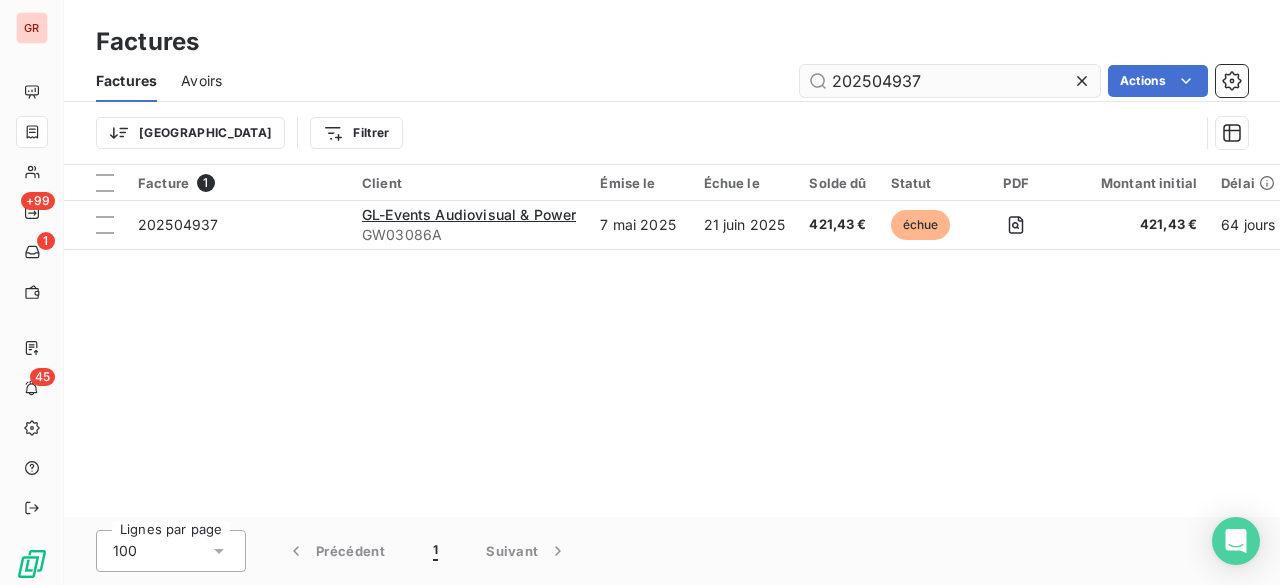click on "202504937" at bounding box center (950, 81) 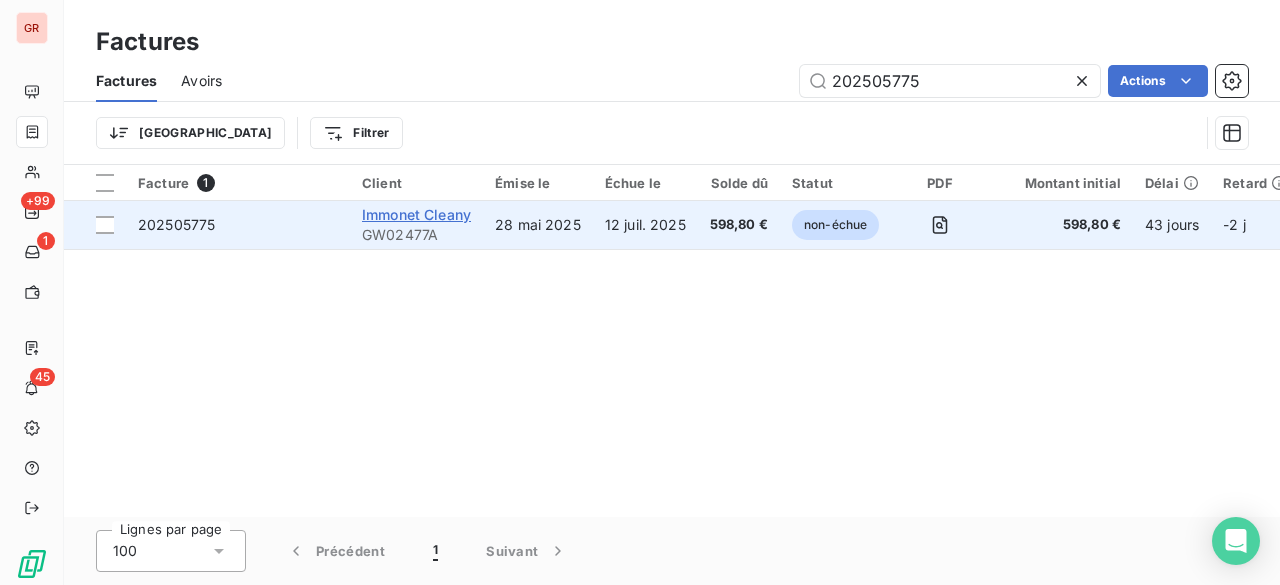 type on "202505775" 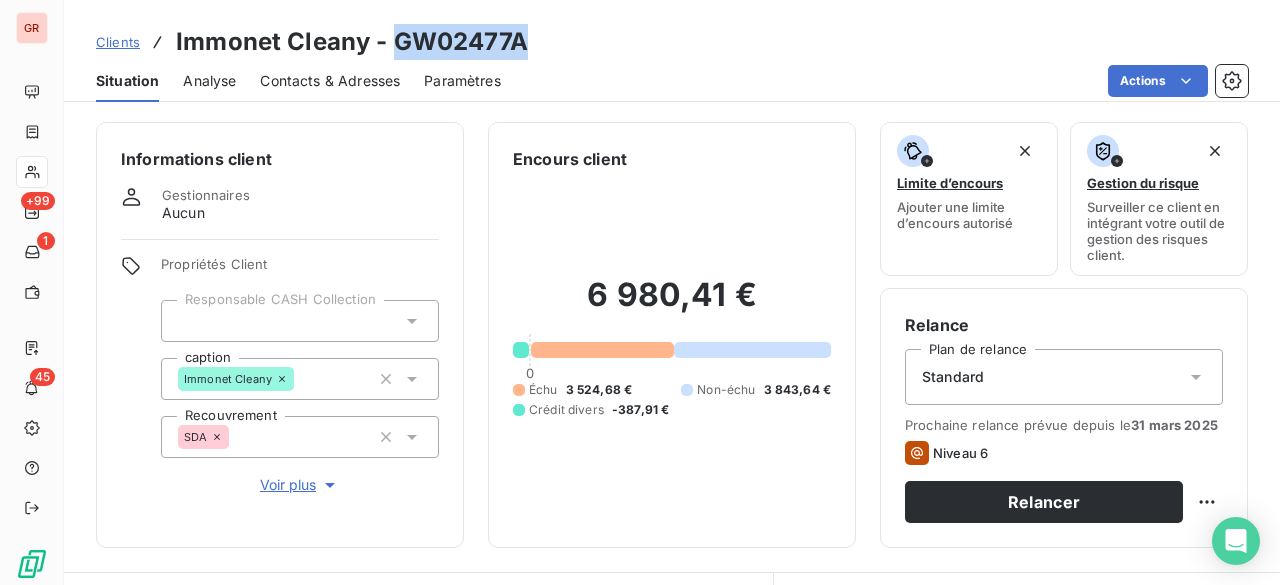 drag, startPoint x: 397, startPoint y: 40, endPoint x: 526, endPoint y: 41, distance: 129.00388 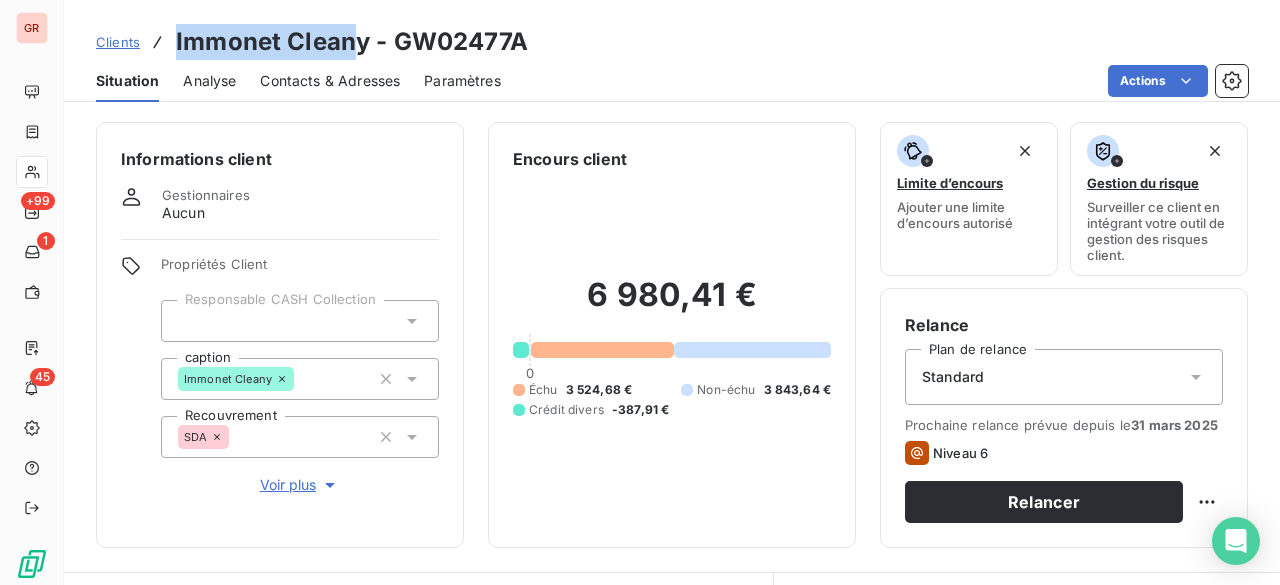 drag, startPoint x: 175, startPoint y: 33, endPoint x: 359, endPoint y: 40, distance: 184.1331 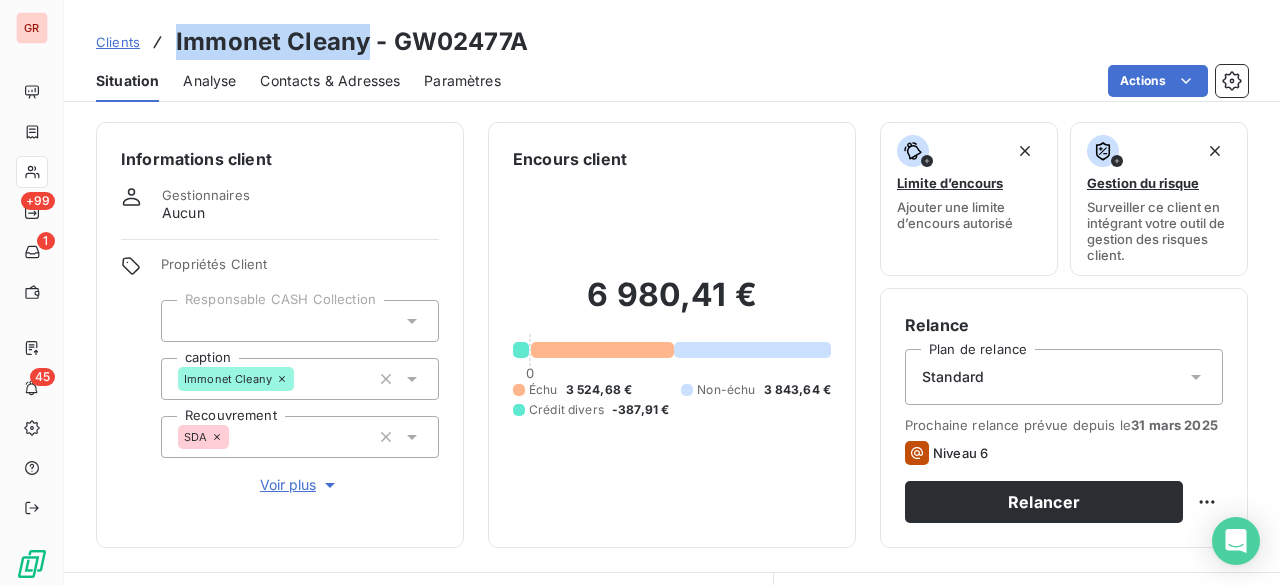 drag, startPoint x: 176, startPoint y: 32, endPoint x: 360, endPoint y: 43, distance: 184.3285 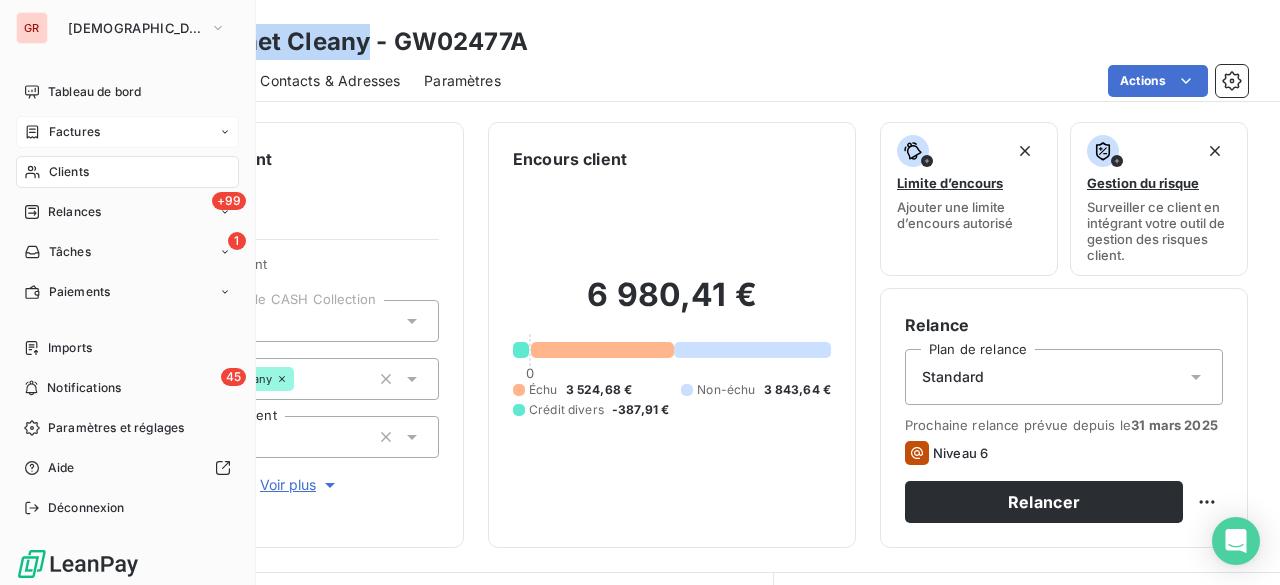 click on "Factures" at bounding box center (127, 132) 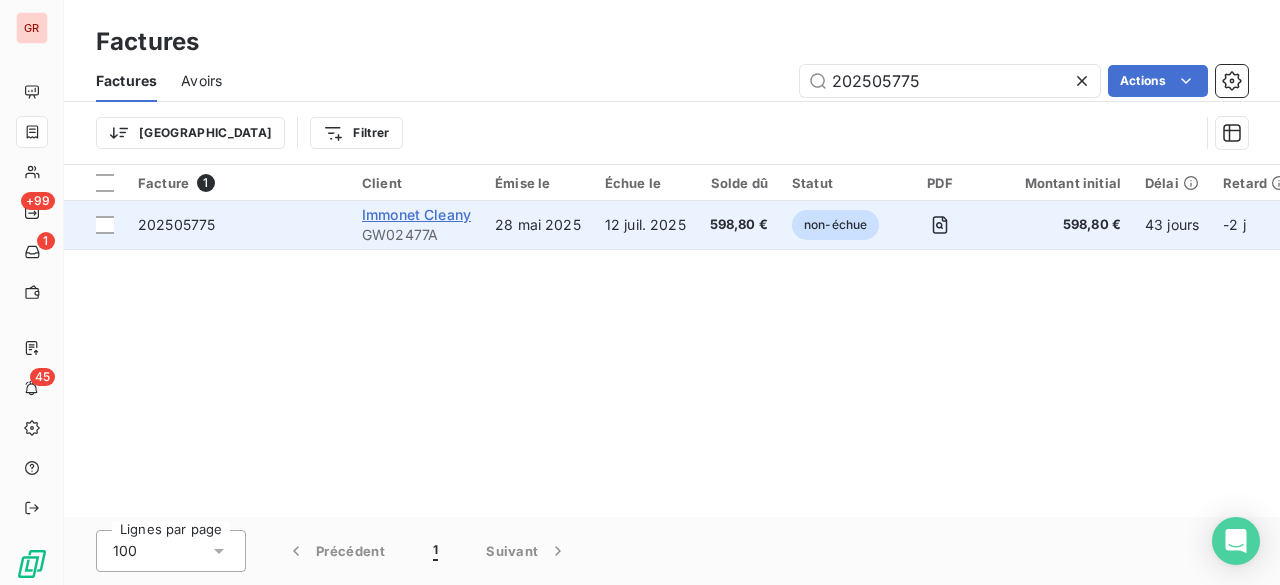 click on "Immonet Cleany" at bounding box center [416, 214] 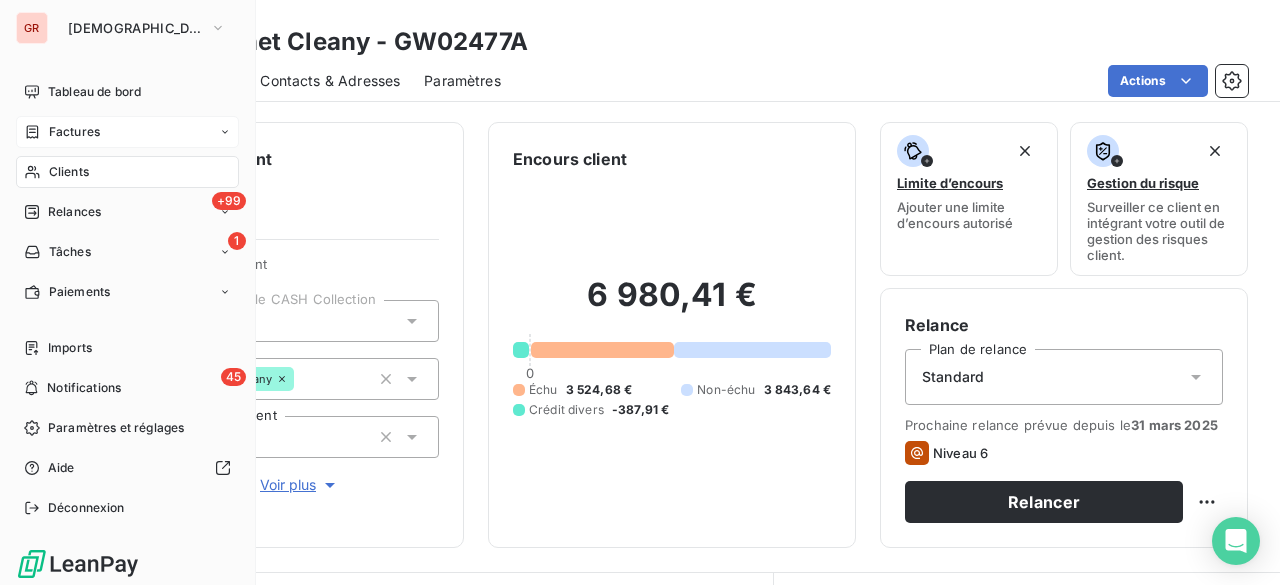 click 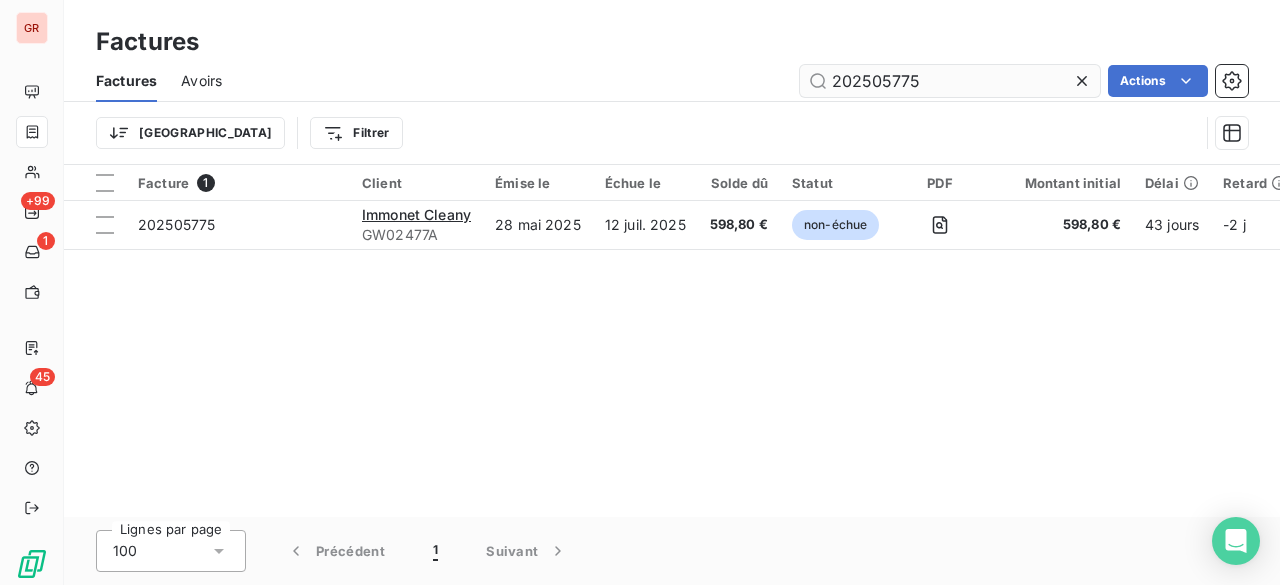 click on "202505775" at bounding box center (950, 81) 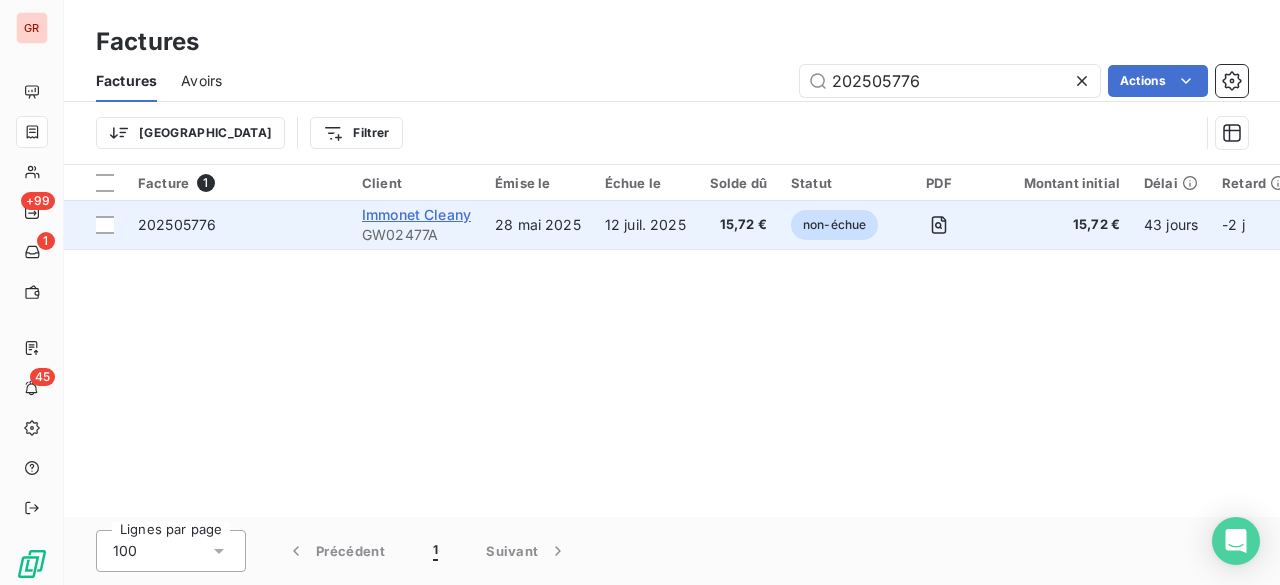 type on "202505776" 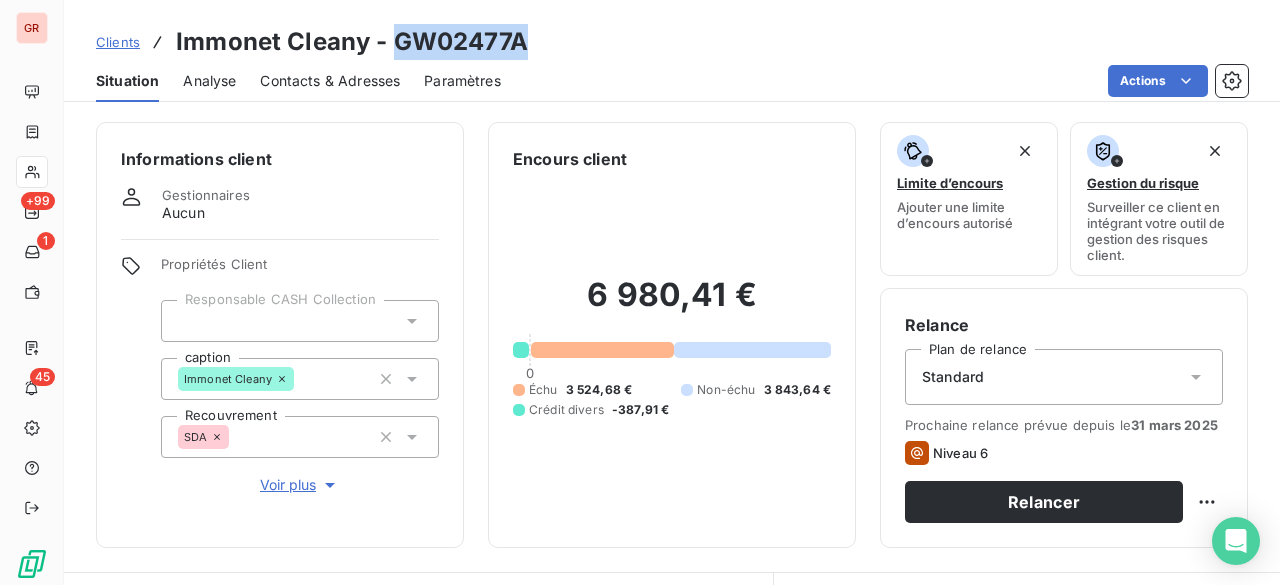 drag, startPoint x: 397, startPoint y: 34, endPoint x: 531, endPoint y: 37, distance: 134.03358 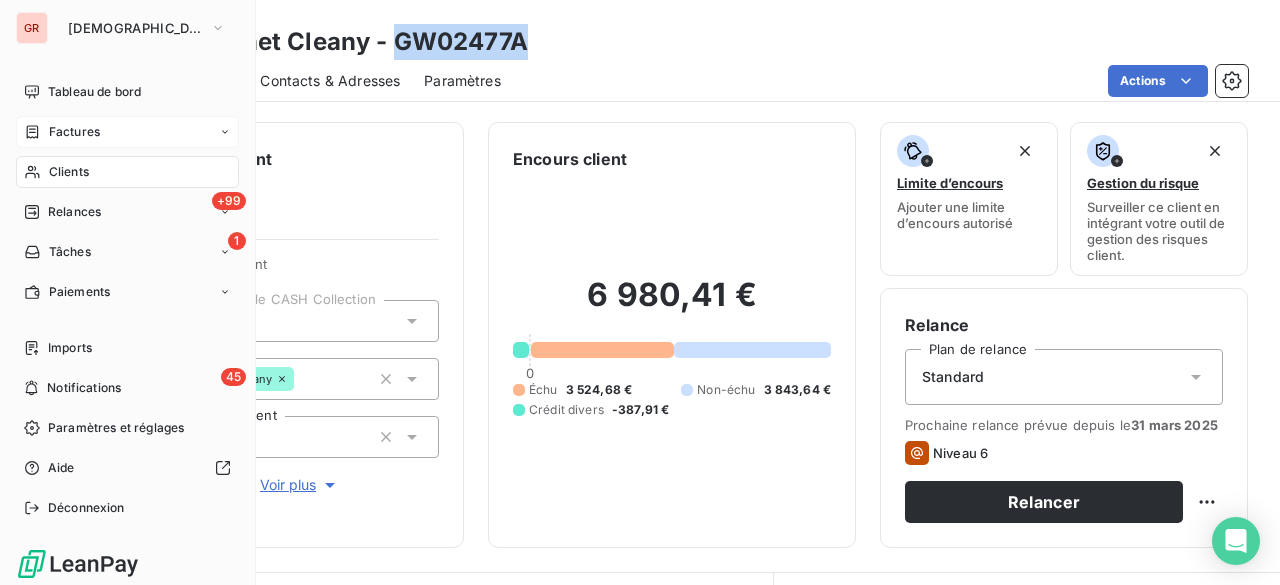 click on "Factures" at bounding box center [74, 132] 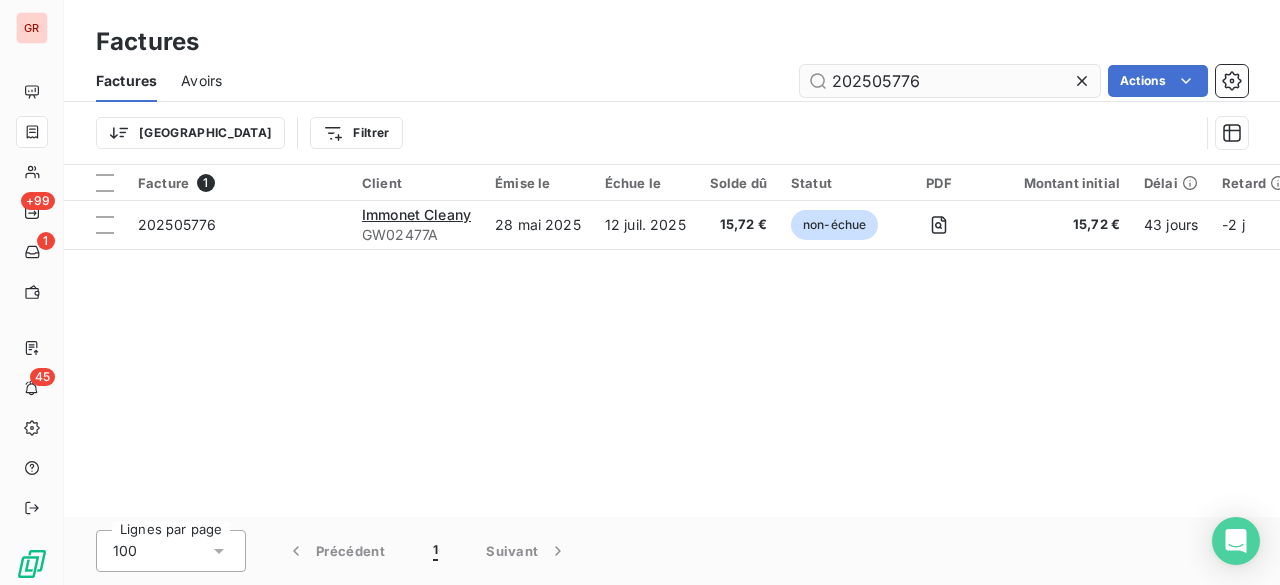 click on "202505776" at bounding box center [950, 81] 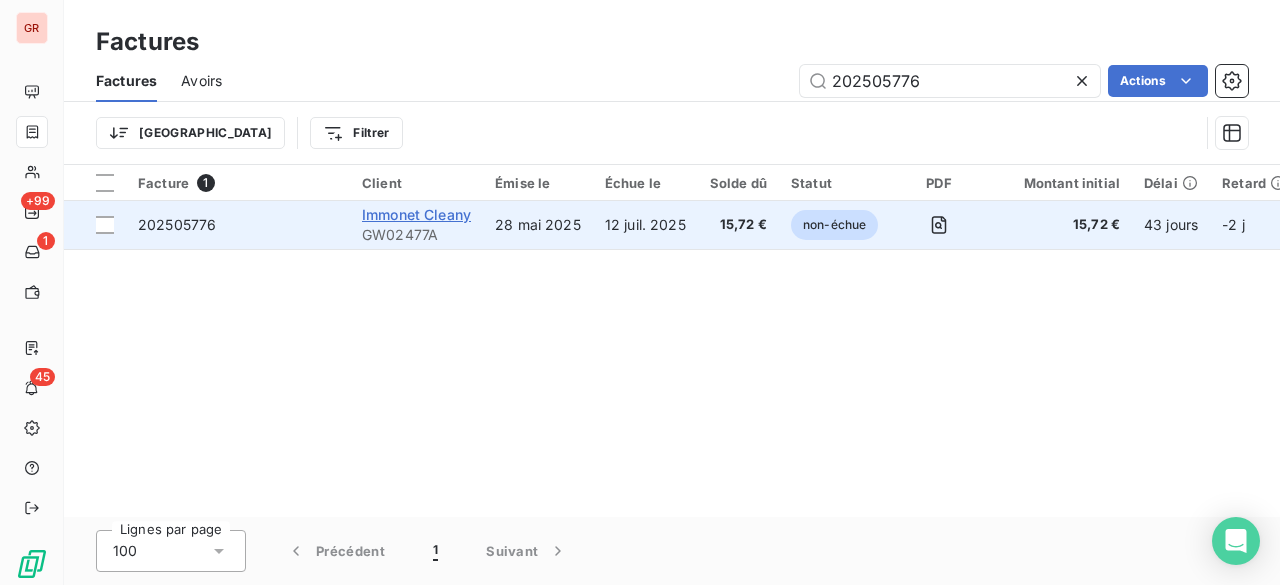 click on "Immonet Cleany" at bounding box center (416, 214) 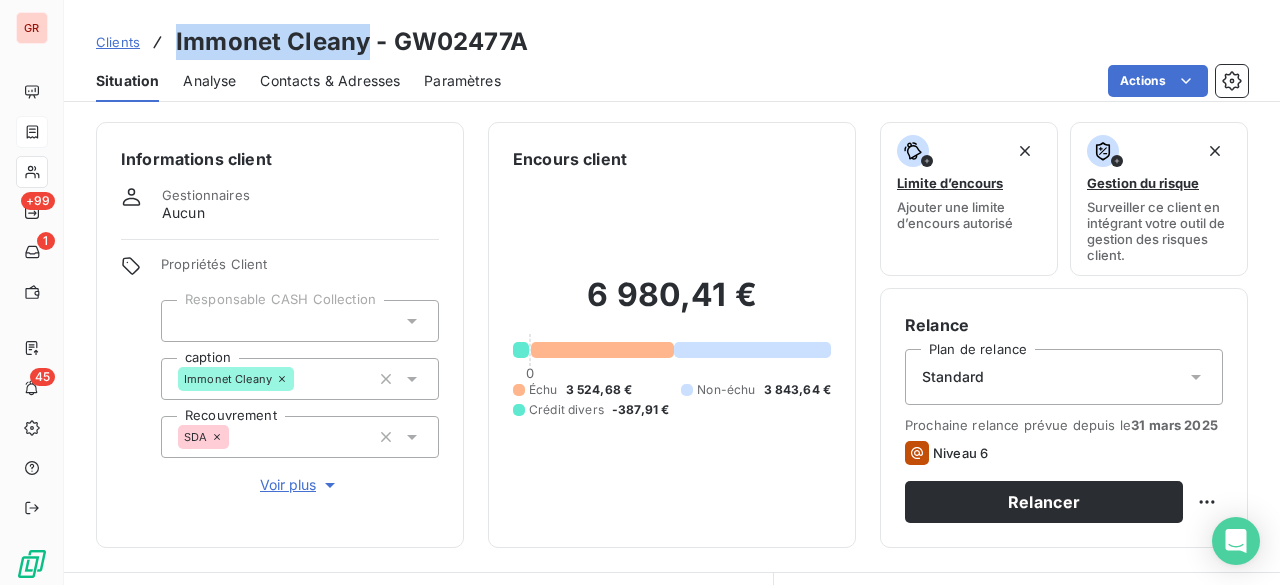 drag, startPoint x: 178, startPoint y: 34, endPoint x: 363, endPoint y: 48, distance: 185.52898 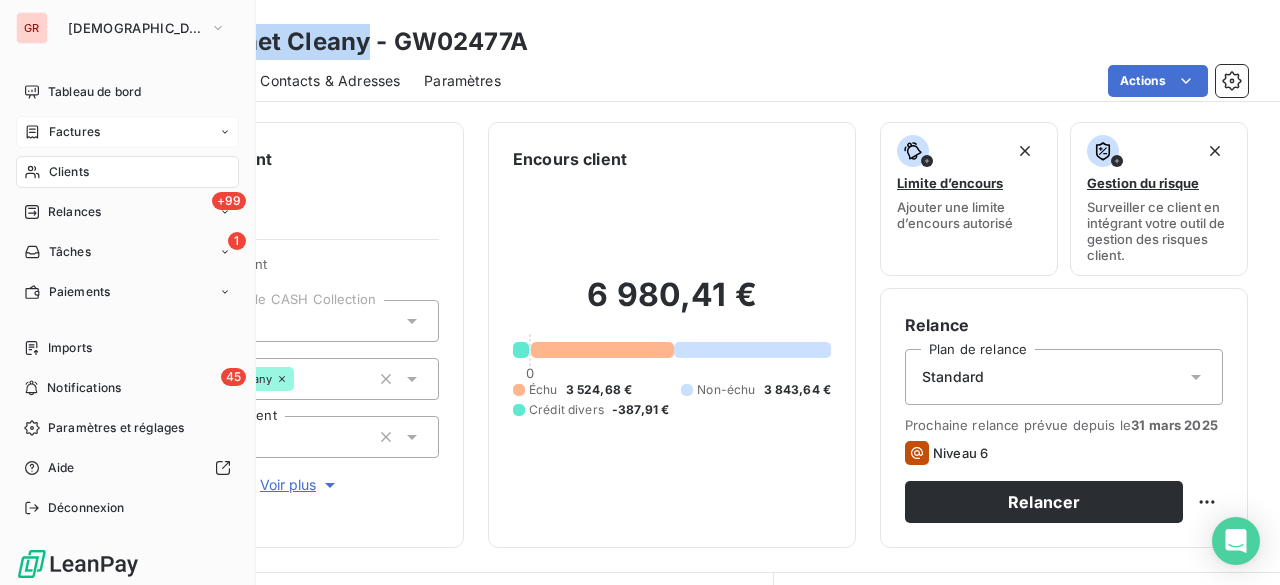 click on "Factures" at bounding box center (62, 132) 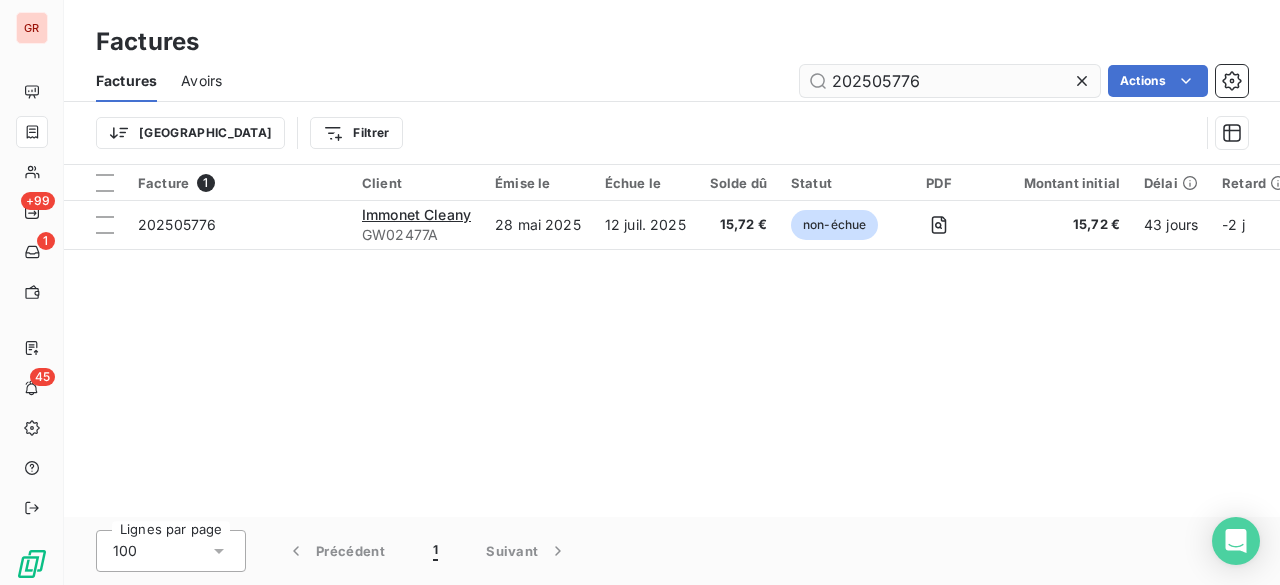 click on "202505776" at bounding box center [950, 81] 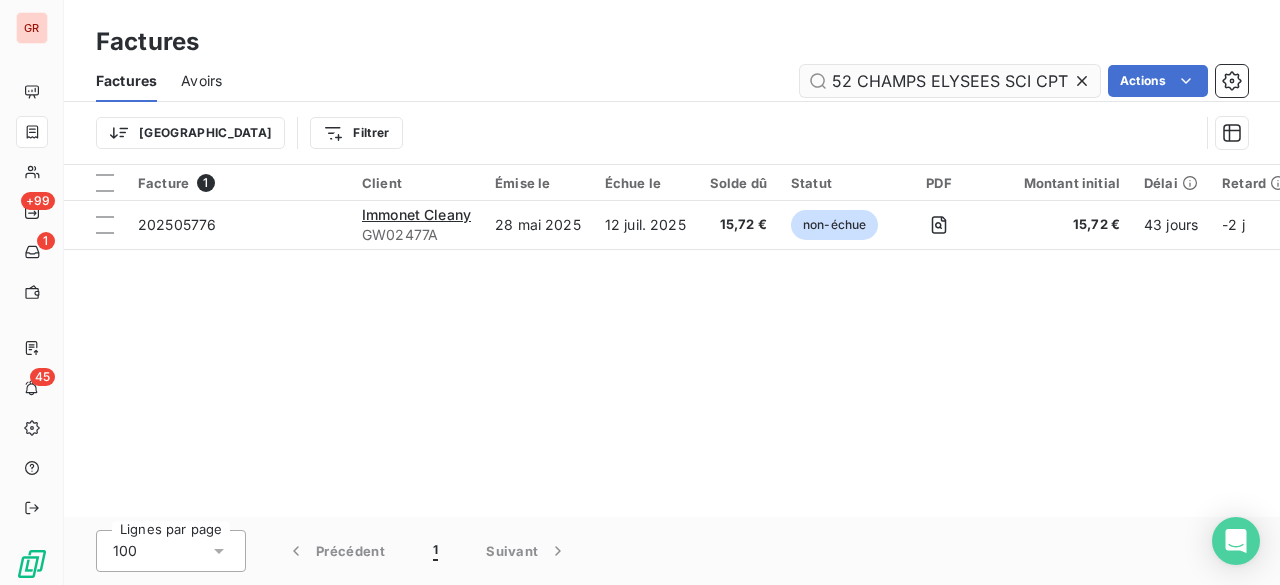 scroll, scrollTop: 0, scrollLeft: 88, axis: horizontal 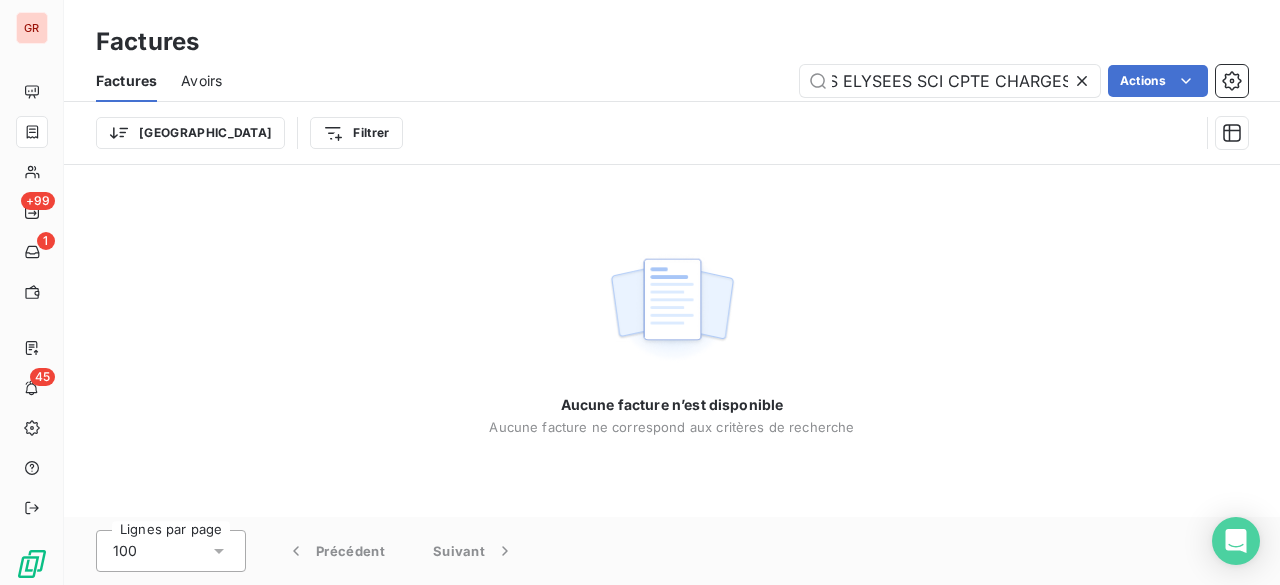 drag, startPoint x: 1006, startPoint y: 81, endPoint x: 1100, endPoint y: 81, distance: 94 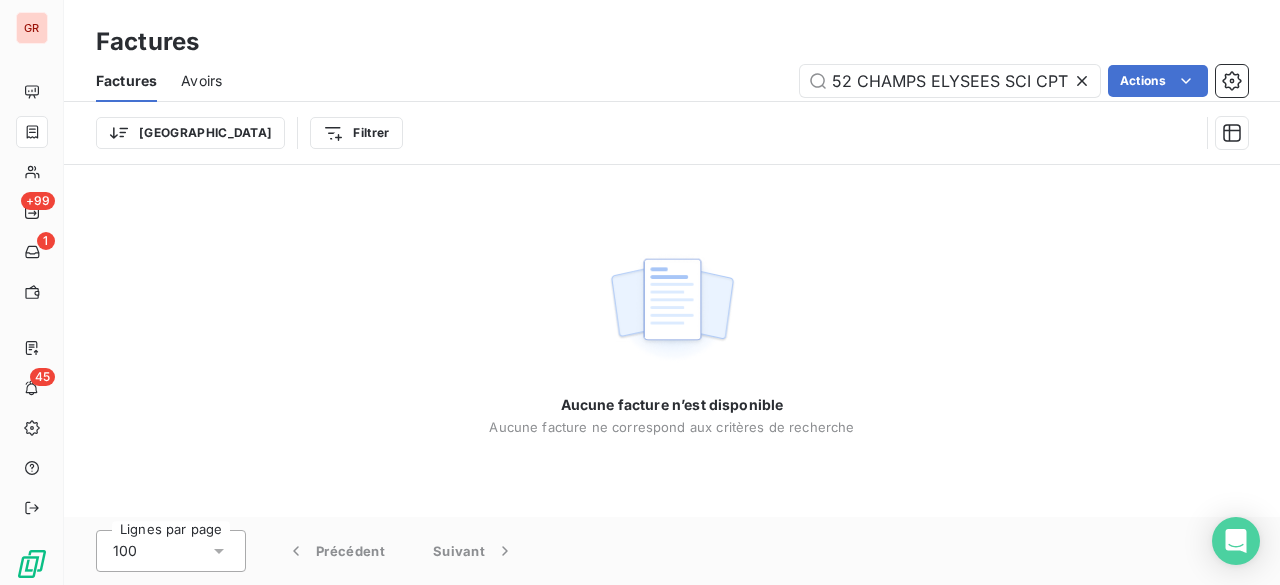 scroll, scrollTop: 0, scrollLeft: 0, axis: both 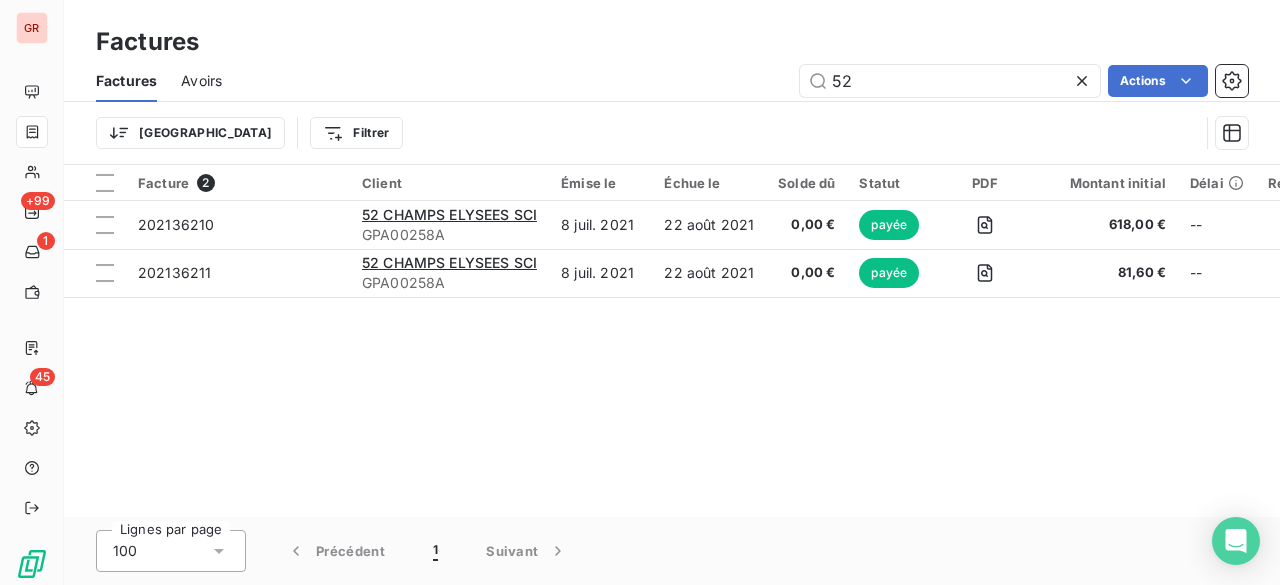 type on "5" 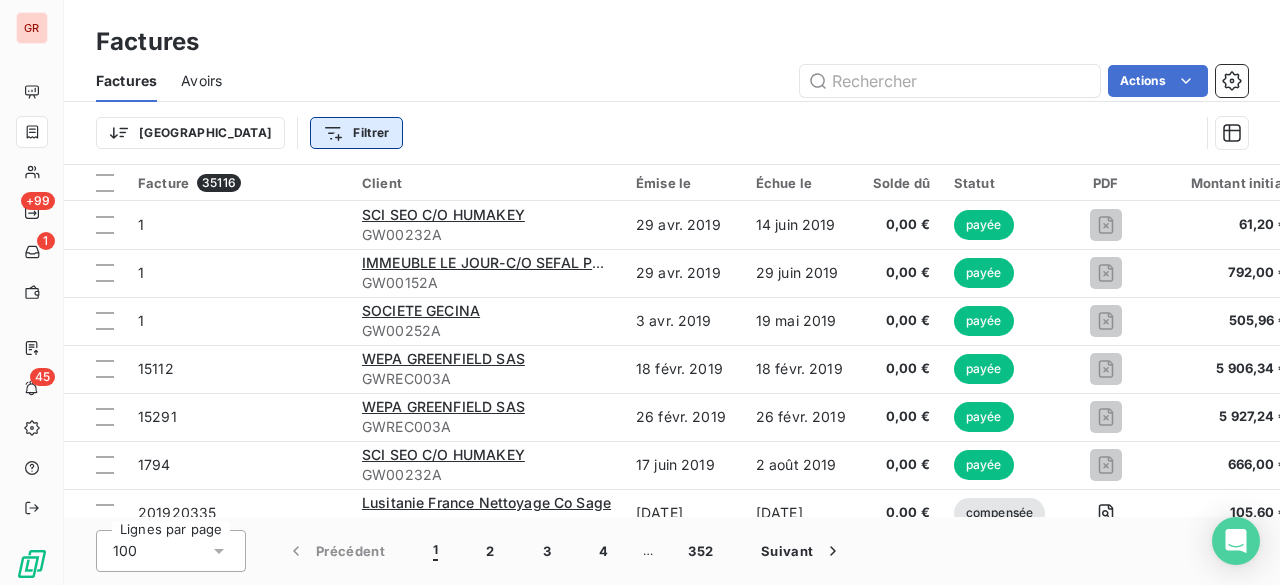 type 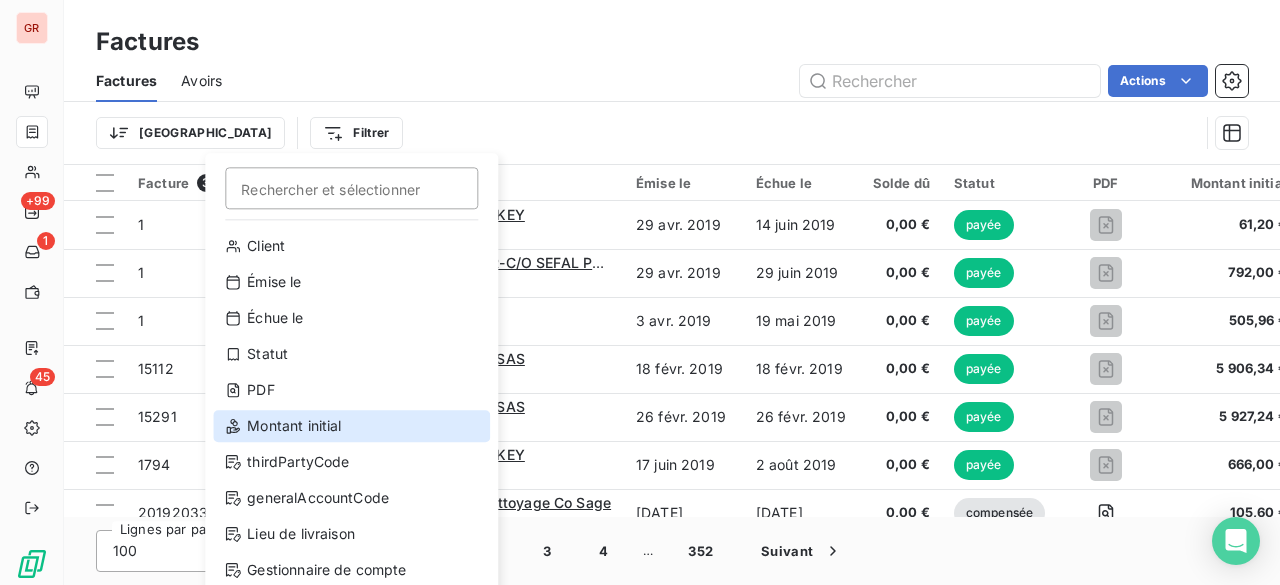 click on "Montant initial" at bounding box center (351, 426) 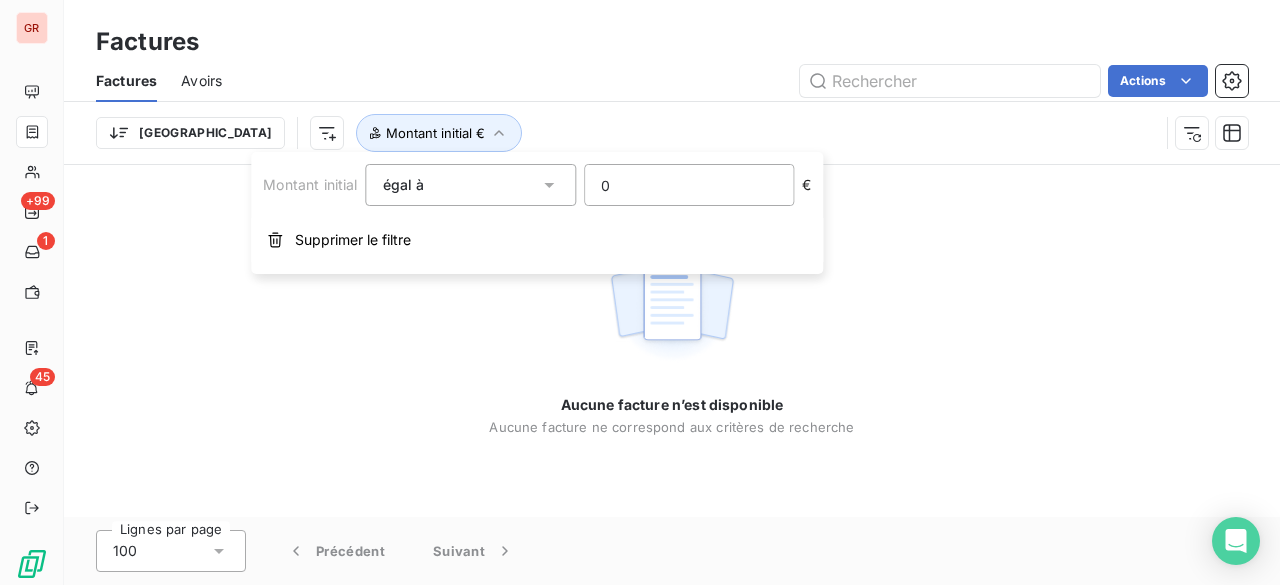 click on "0" at bounding box center (689, 185) 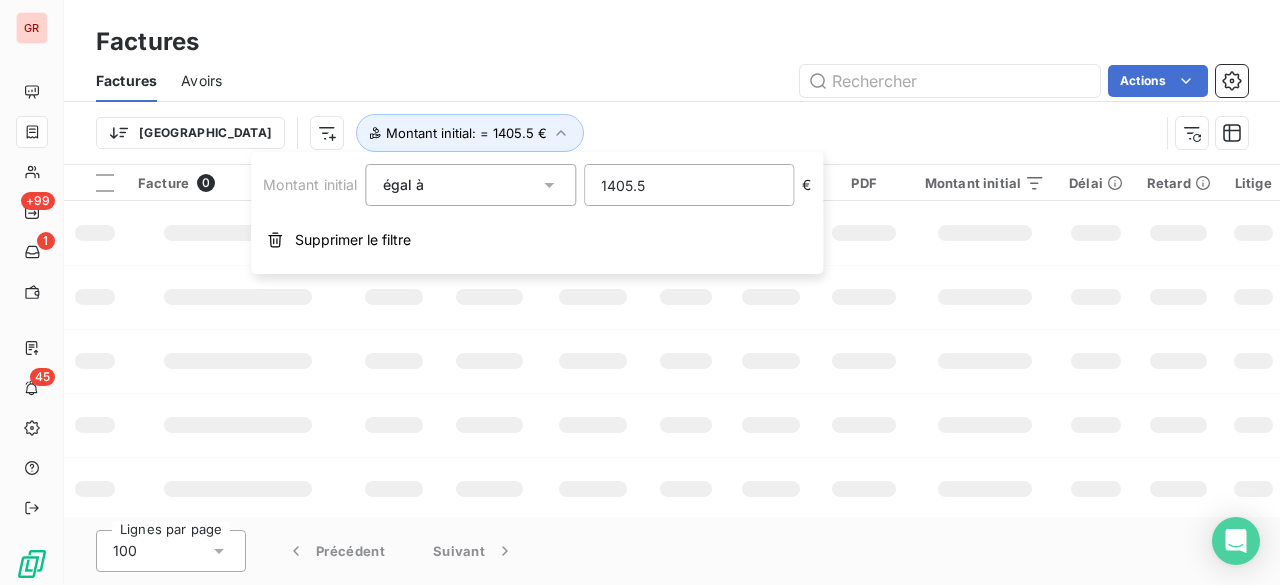 type on "1405.58" 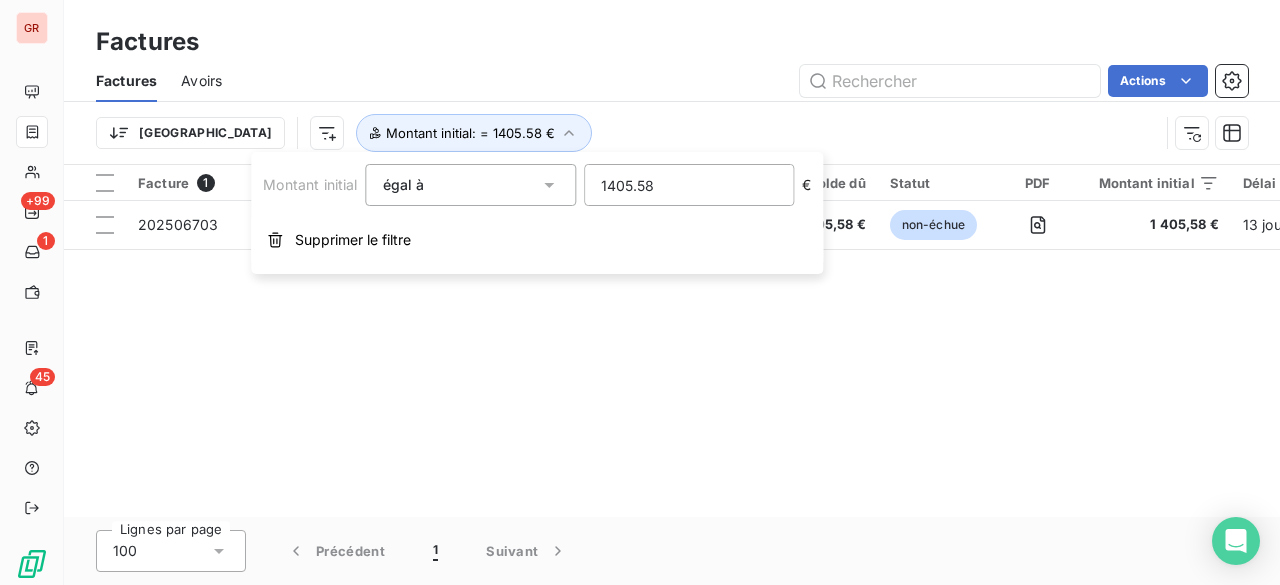 click on "Facture 1 Client Émise le Échue le Solde dû Statut PDF Montant initial Délai Retard   Litige thirdPartyCode generalAccountCode Lieu de livraison Gestionnaire de compte  Recouvrement  Etat Responsable CASH COLLECTION ANNEE PONCTUELS COMPTE GENERAL Résiliation 202506703 52 [GEOGRAPHIC_DATA] SCI  GW00373A 27 juin 2025 11 août 2025 1 405,58 € non-échue 1 405,58 € 13 jours -32 j _ GW00373A 41110000 _ _ _ _ _ _ _ _ _" at bounding box center [672, 341] 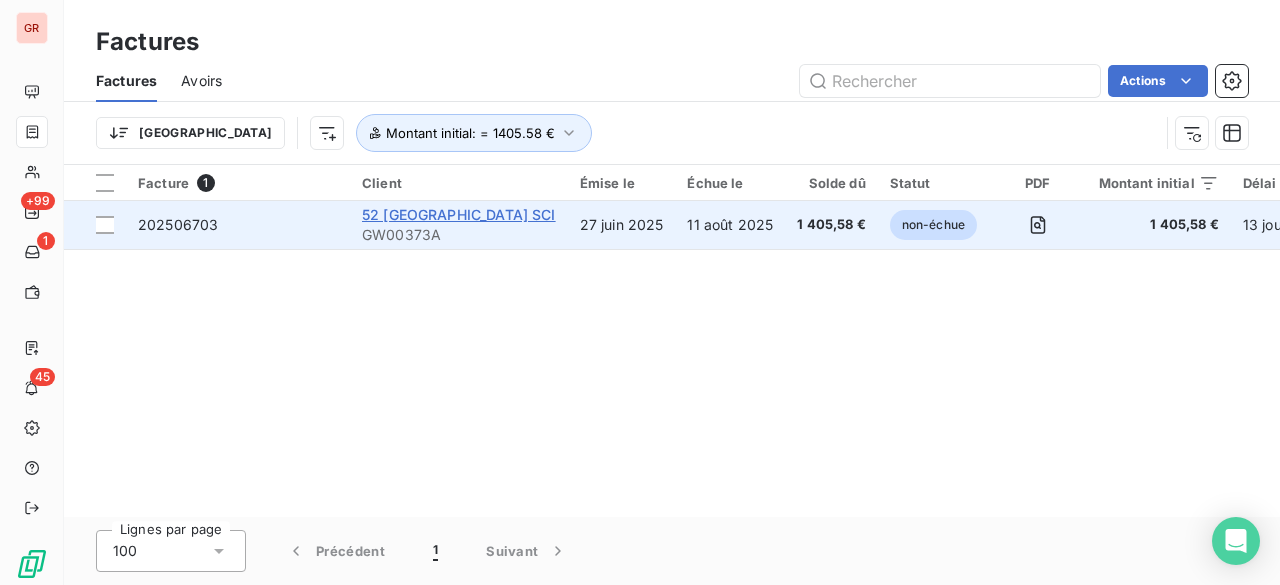 click on "52 [GEOGRAPHIC_DATA] SCI" at bounding box center [459, 214] 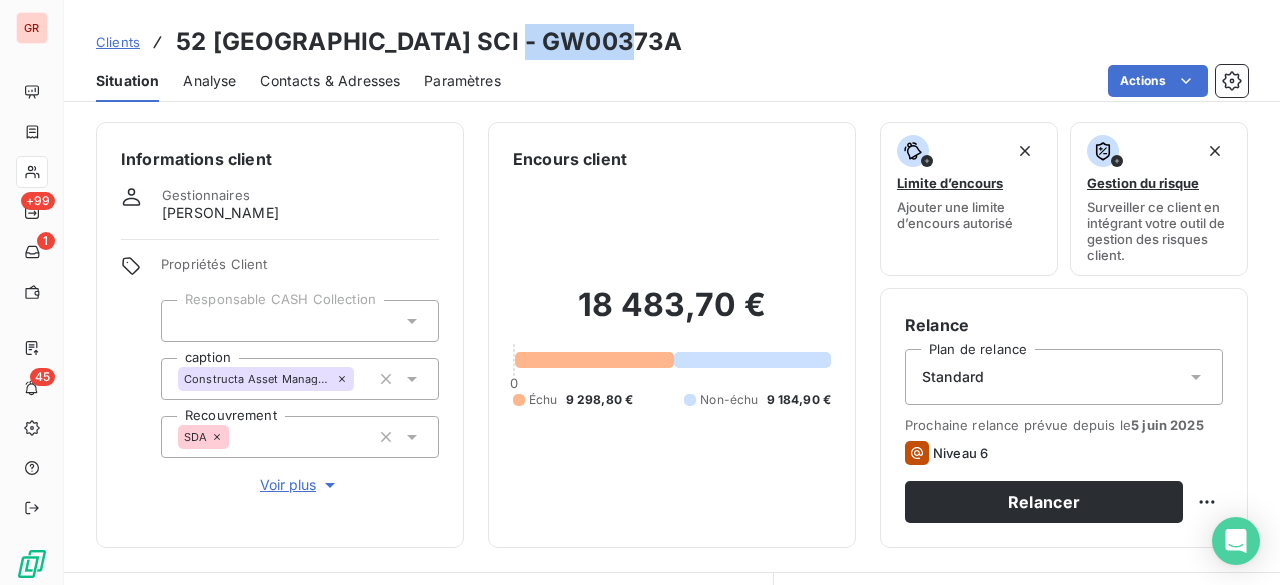drag, startPoint x: 479, startPoint y: 29, endPoint x: 690, endPoint y: 35, distance: 211.0853 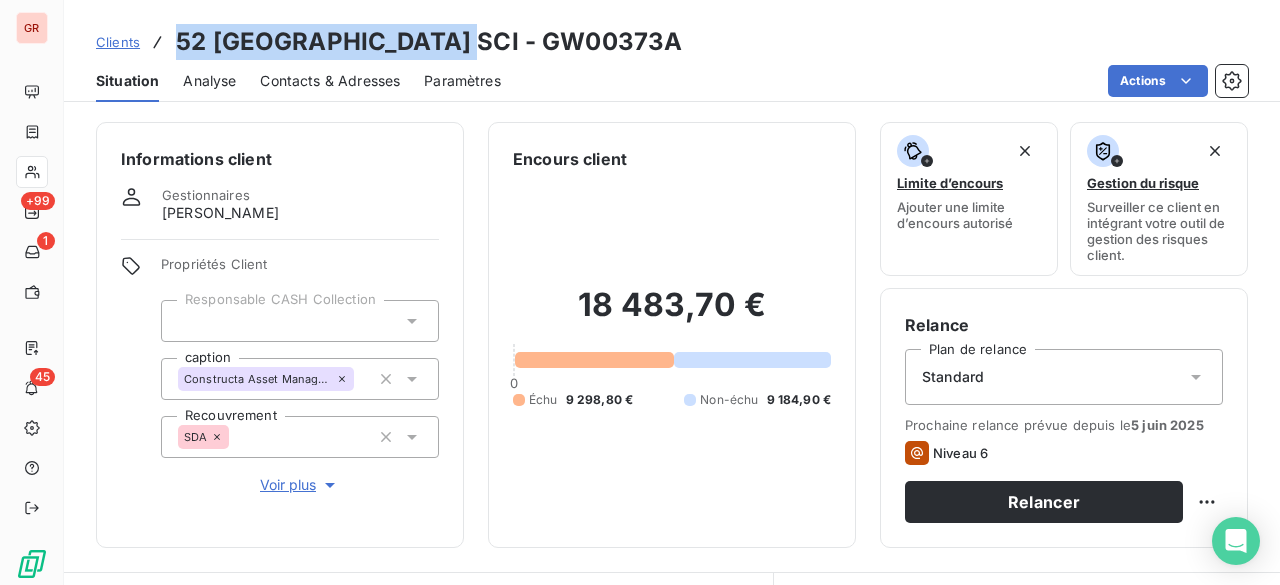 drag, startPoint x: 174, startPoint y: 37, endPoint x: 449, endPoint y: 41, distance: 275.02908 